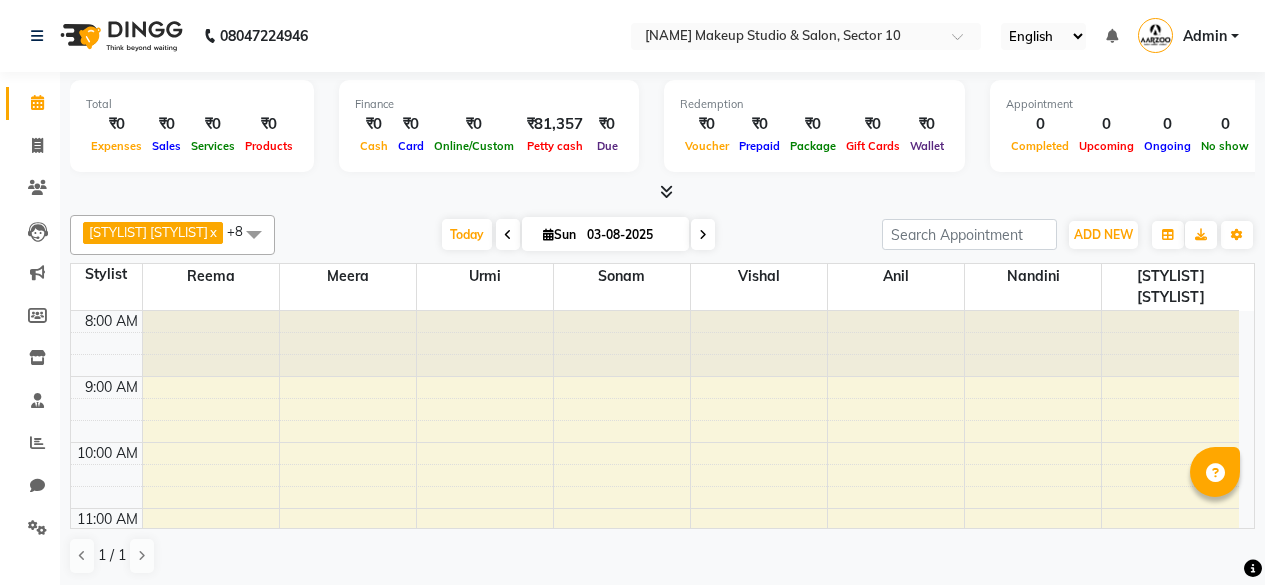 scroll, scrollTop: 0, scrollLeft: 0, axis: both 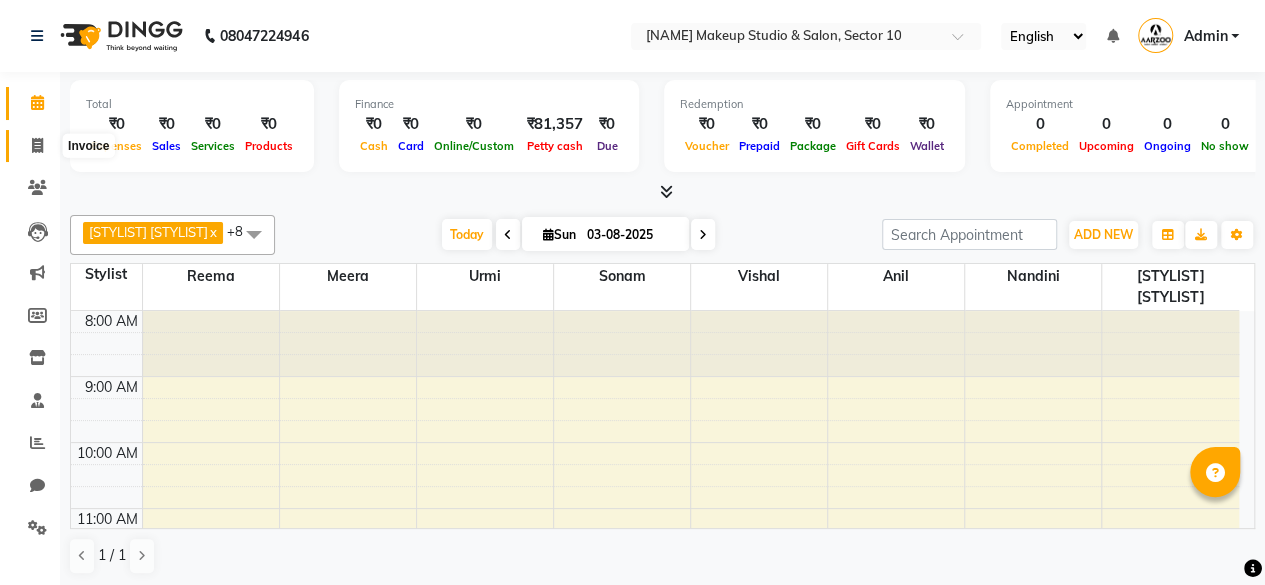 click 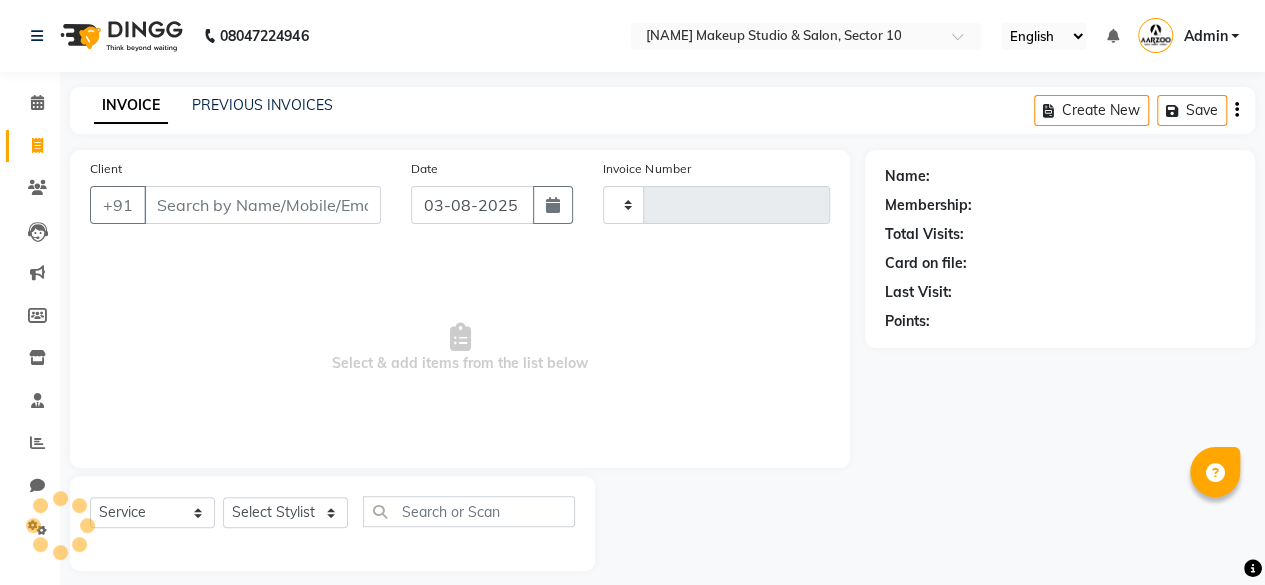 type on "0073" 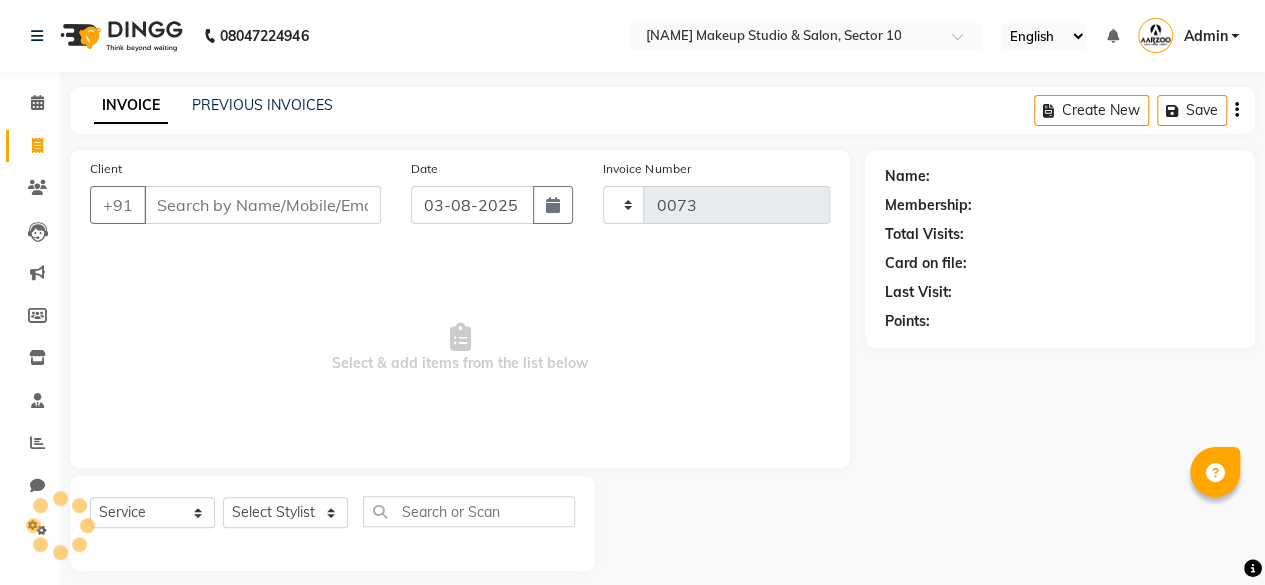 select on "6943" 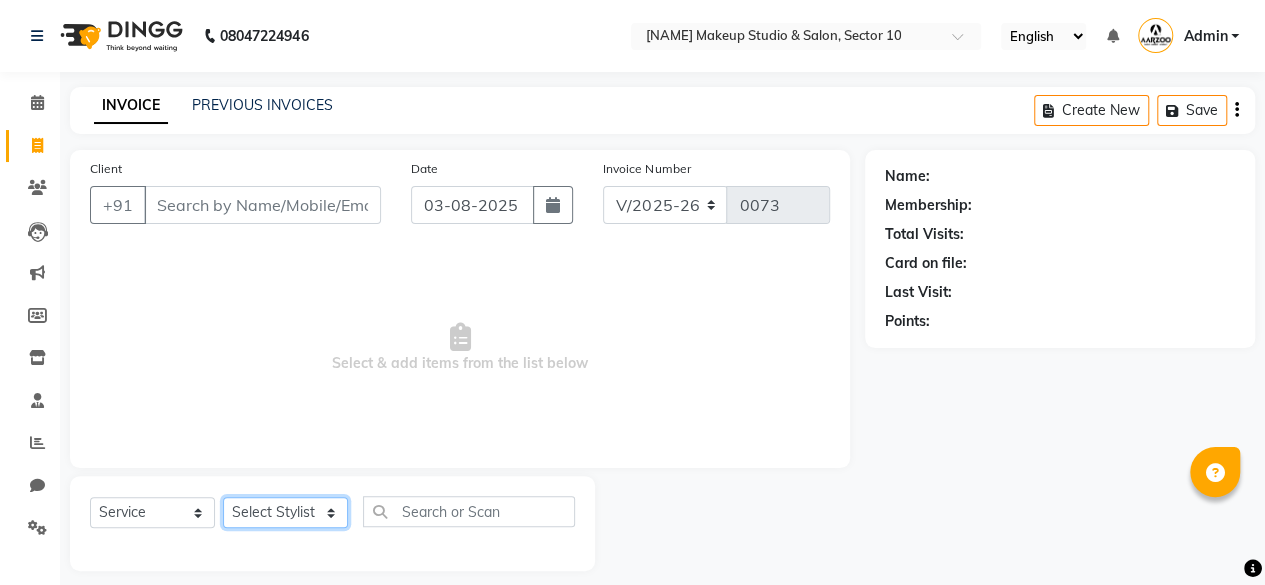 click on "Select Stylist [STYLIST] [STYLIST] [STYLIST] [STYLIST] [STYLIST] [STYLIST] [STYLIST] [STYLIST] [STYLIST]" 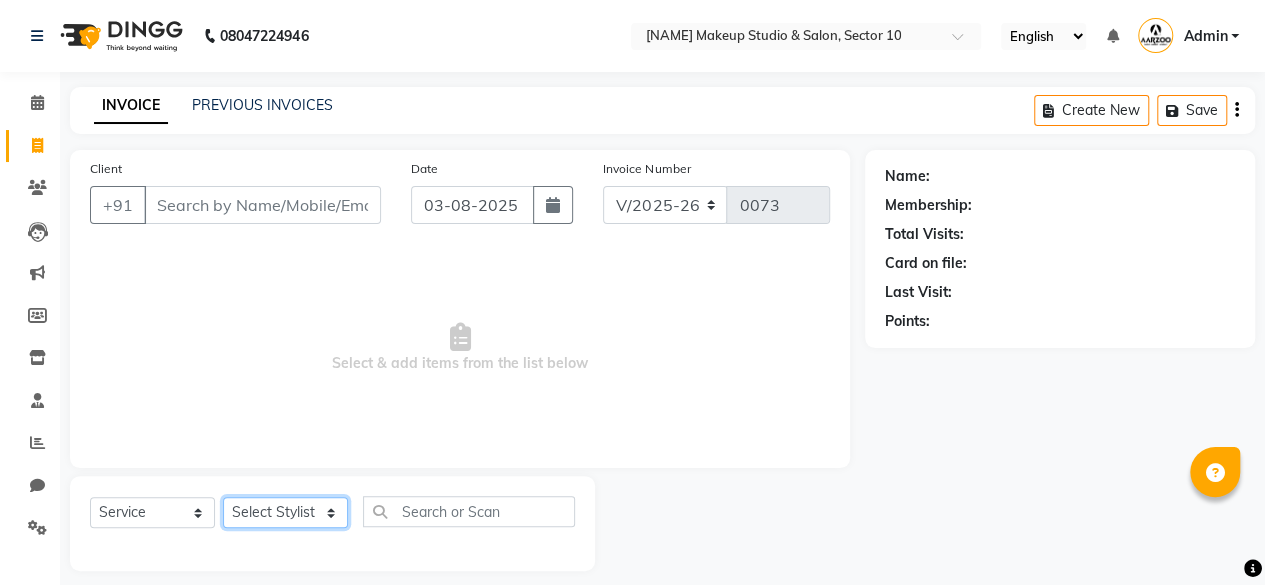 select on "63167" 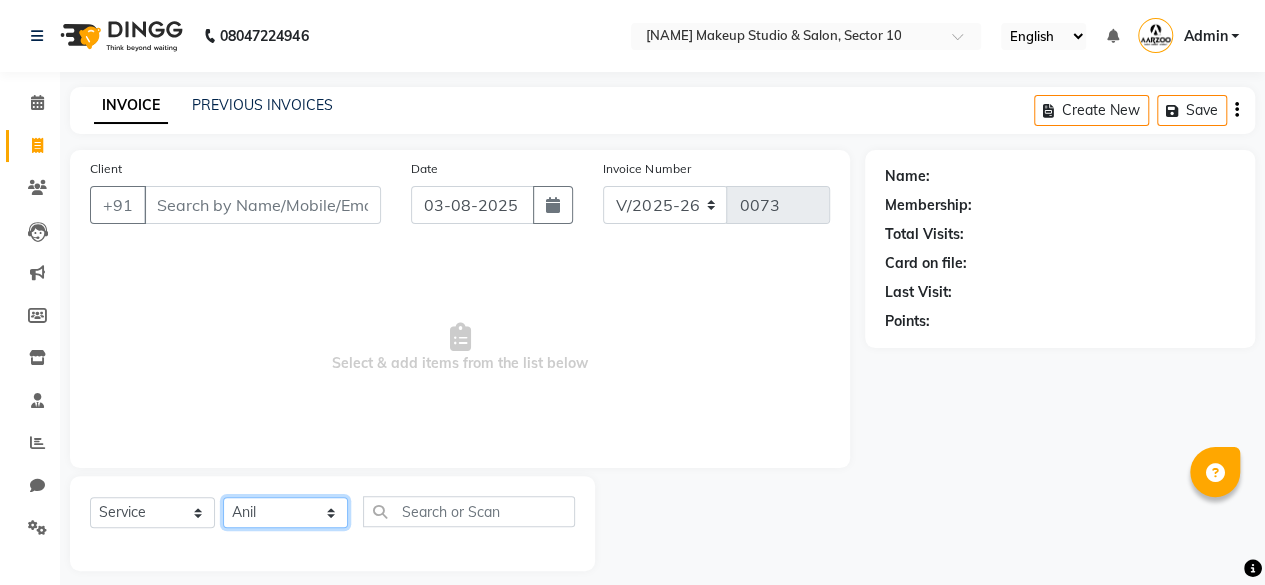 click on "Select Stylist [STYLIST] [STYLIST] [STYLIST] [STYLIST] [STYLIST] [STYLIST] [STYLIST] [STYLIST] [STYLIST]" 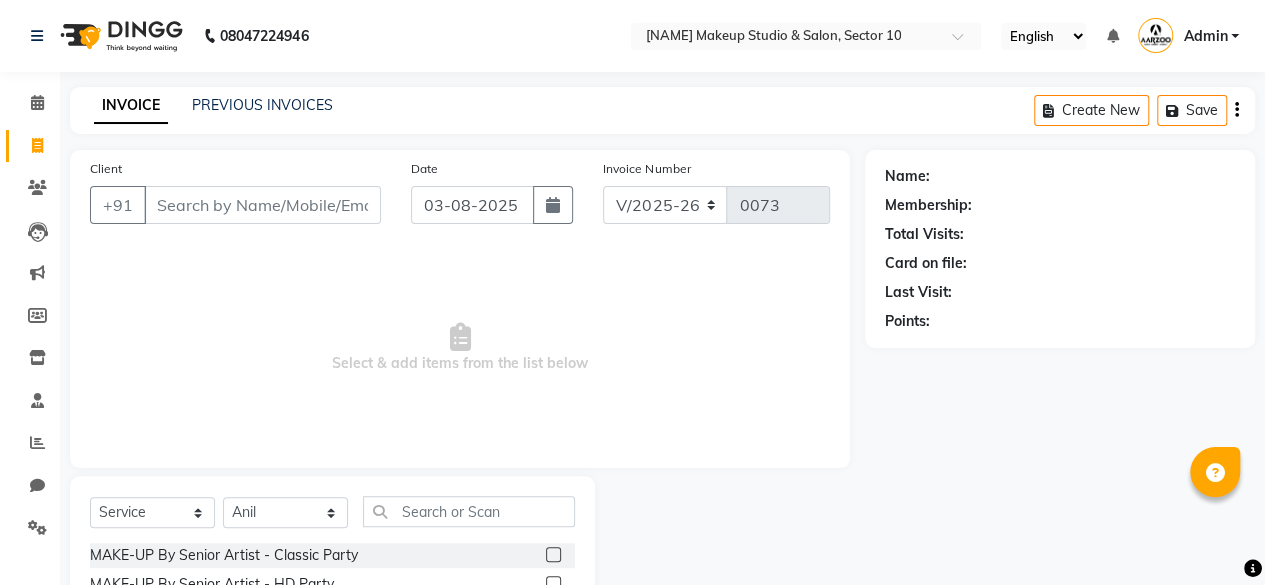 click on "Select Service Product Membership Package Voucher Prepaid Gift Card Select Stylist [STYLIST] [STYLIST] [STYLIST] [STYLIST] [STYLIST] [STYLIST] [STYLIST] [STYLIST] [STYLIST] MAKE-UP By Senior Artist - Classic Party MAKE-UP By Senior Artist - HD Party MAKE-UP By Senior Artist - Classic Engagement MAKE-UP By Senior Artist - HD Engagement MAKE-UP By Senior Artist - Classic Bridal MAKE-UP By Senior Artist - HD Bridal HAIR ACCESSORIES NAIL PAINT D-TAN O3 CLEANUP Balayage Colour Hydra facial NAIL FILLING O3 facial Mani&Pedi Offer facial+D-tan+Threadwork offer waxing stomach& back Body massage HAIR SPA luxury package Party Makeup - HD Party Makeup - Airbrush Party Makeup - Signature Engagement Makeupo - HD Engagement Makeupo - Airbrush Engagement Makeupo - Signature Cocktail / Mehndi/ Roca Makeup - Signature Bridal Makeup - HD Bridal Makeup - Airbrush Bridal Makeup - Signature Threading Eyebrows Threading Upper Lips / Forehead / Chin Threading Side Locks Bleach Face & Neck Regular Cleanup" 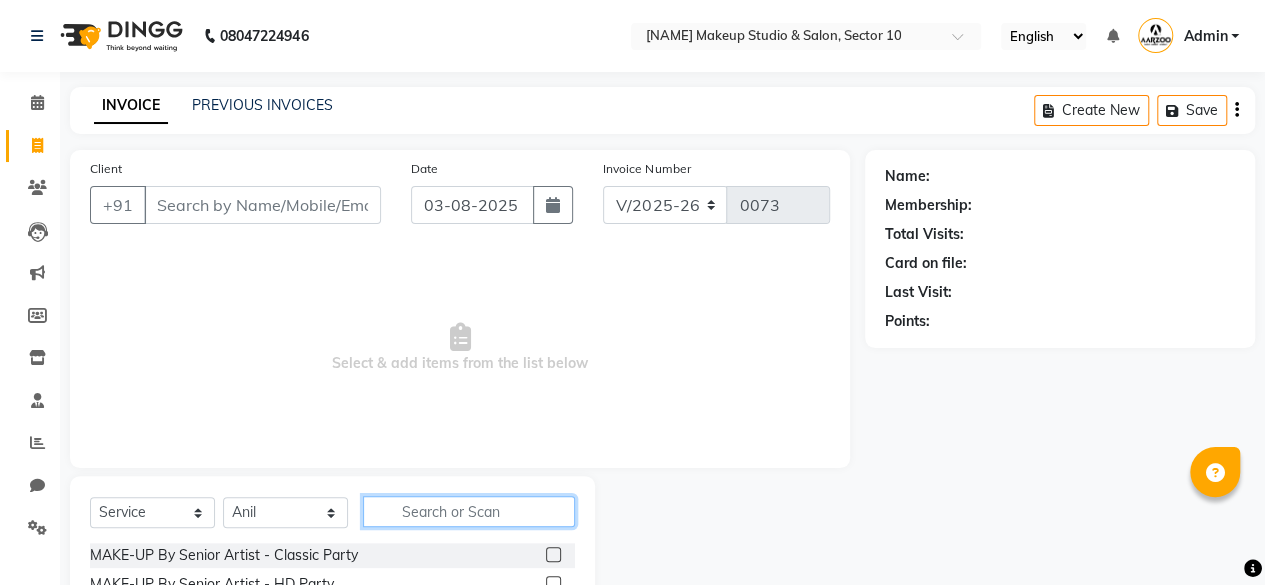 click 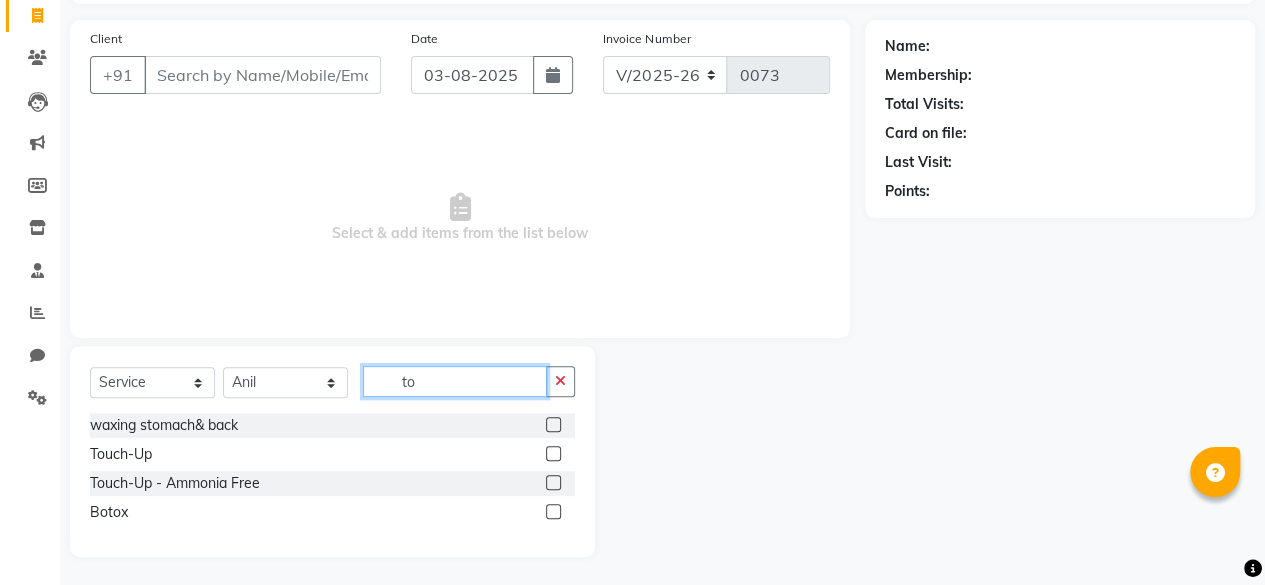 scroll, scrollTop: 131, scrollLeft: 0, axis: vertical 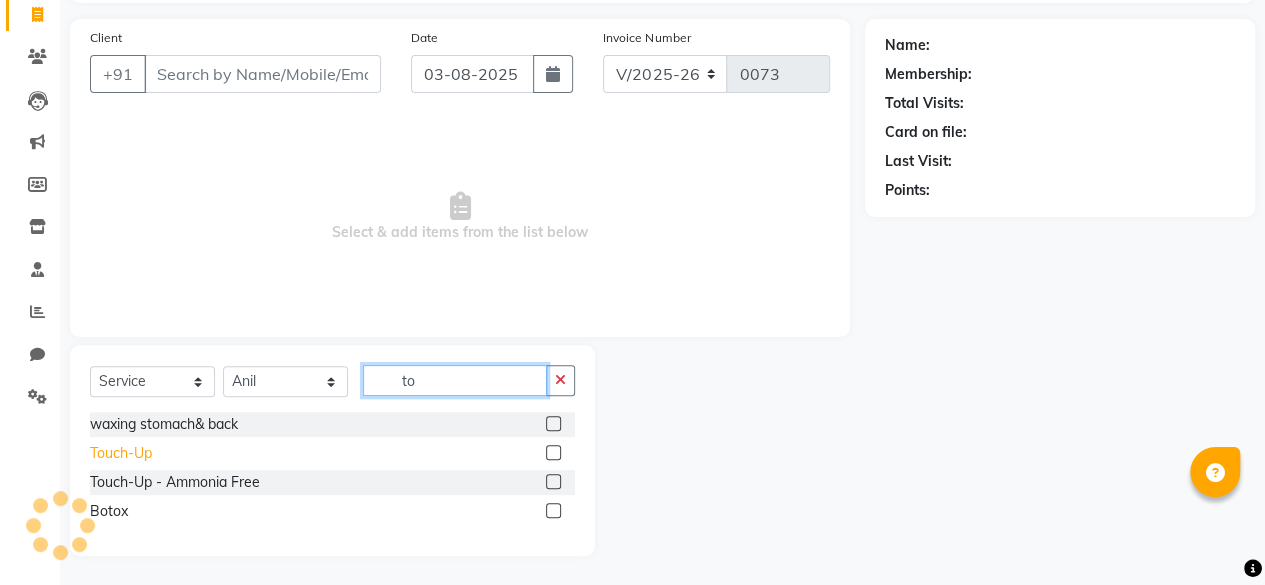type on "to" 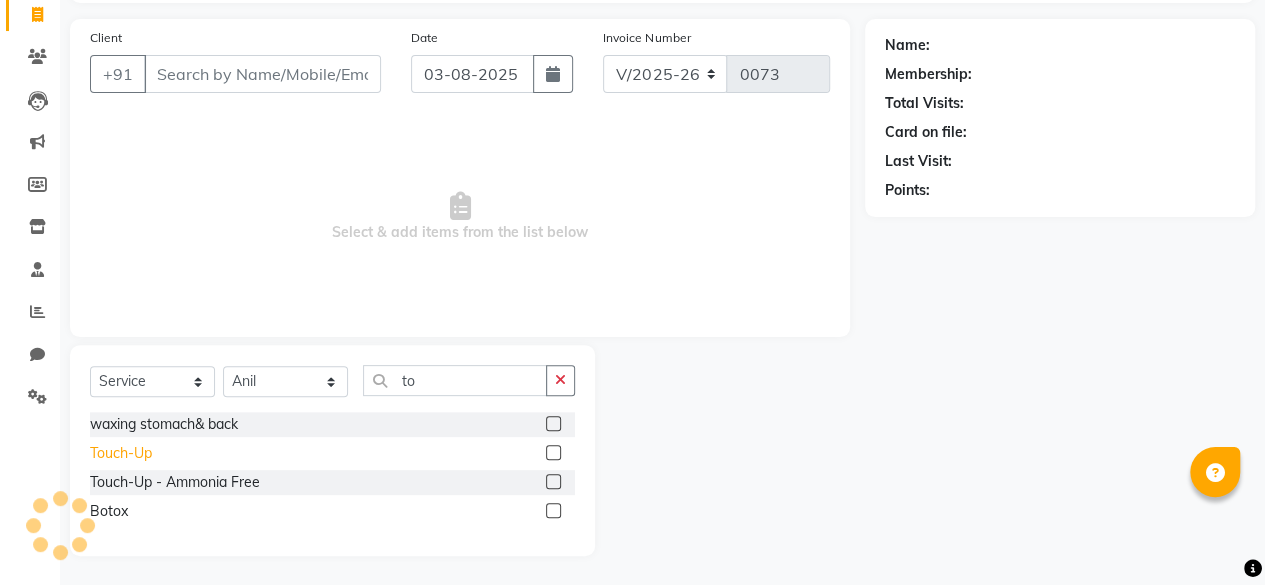 click on "Touch-Up" 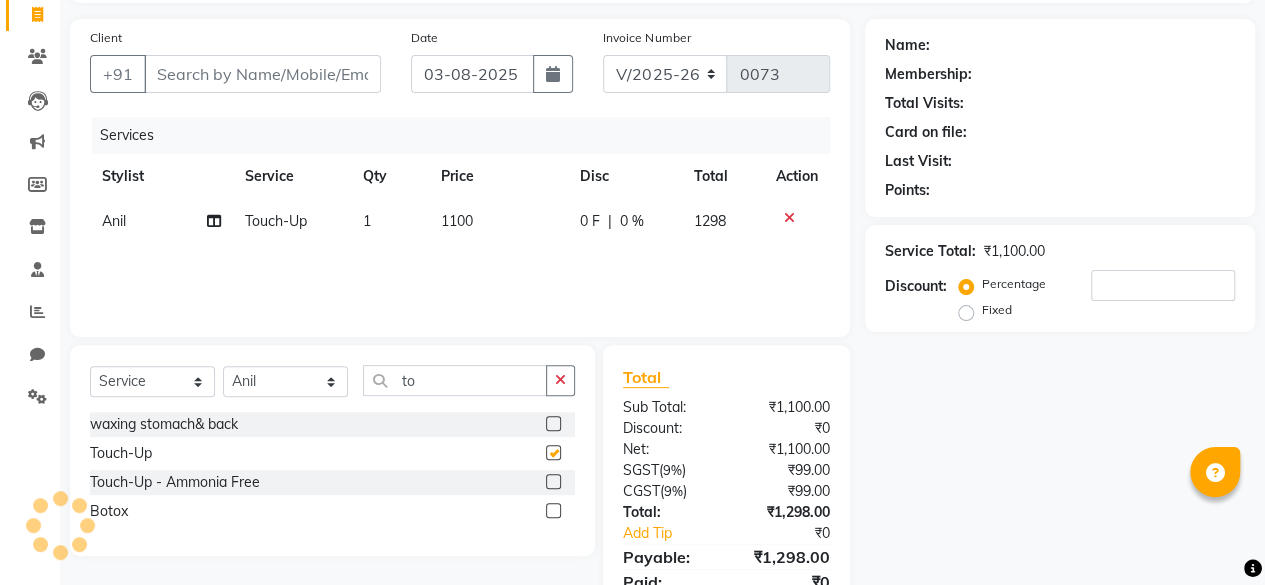 checkbox on "false" 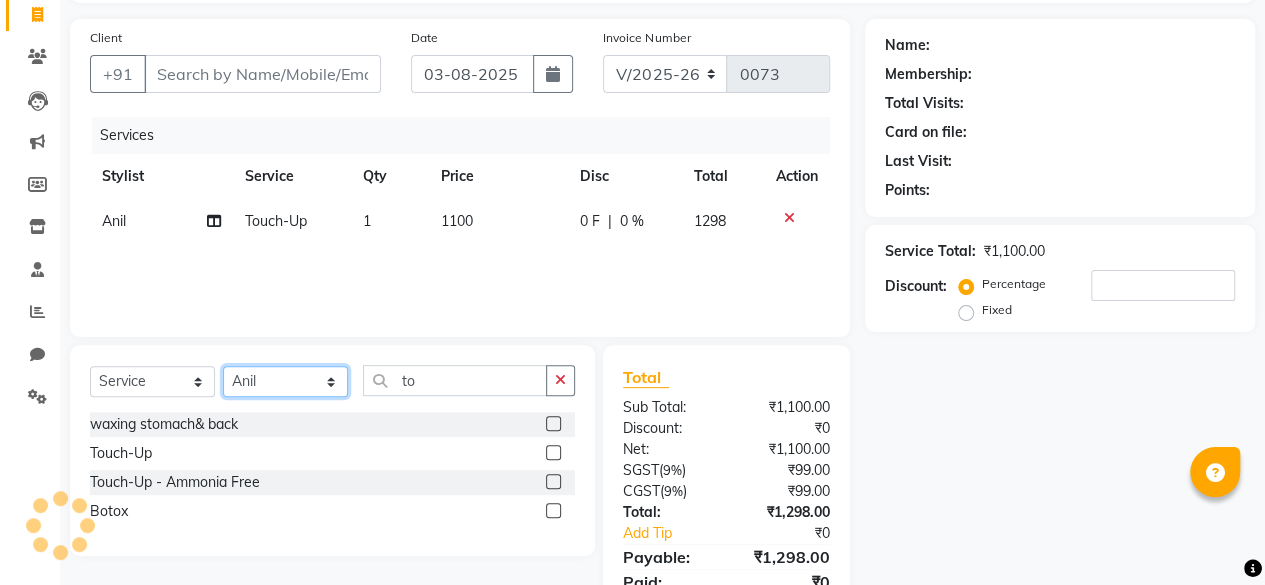 click on "Select Stylist [STYLIST] [STYLIST] [STYLIST] [STYLIST] [STYLIST] [STYLIST] [STYLIST] [STYLIST] [STYLIST]" 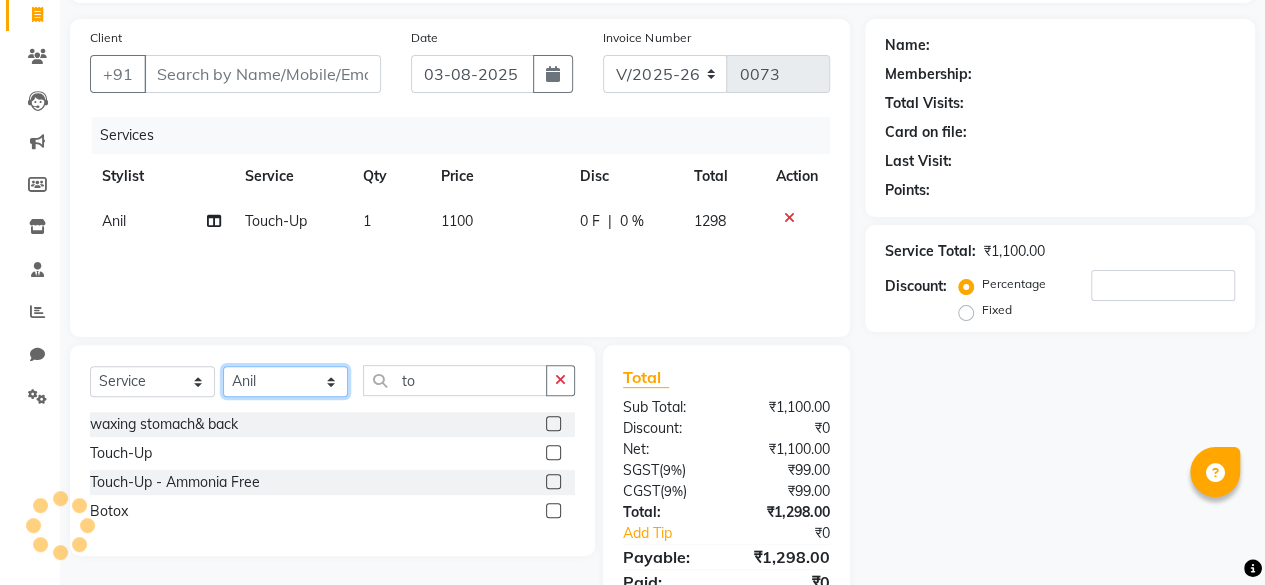 select on "63160" 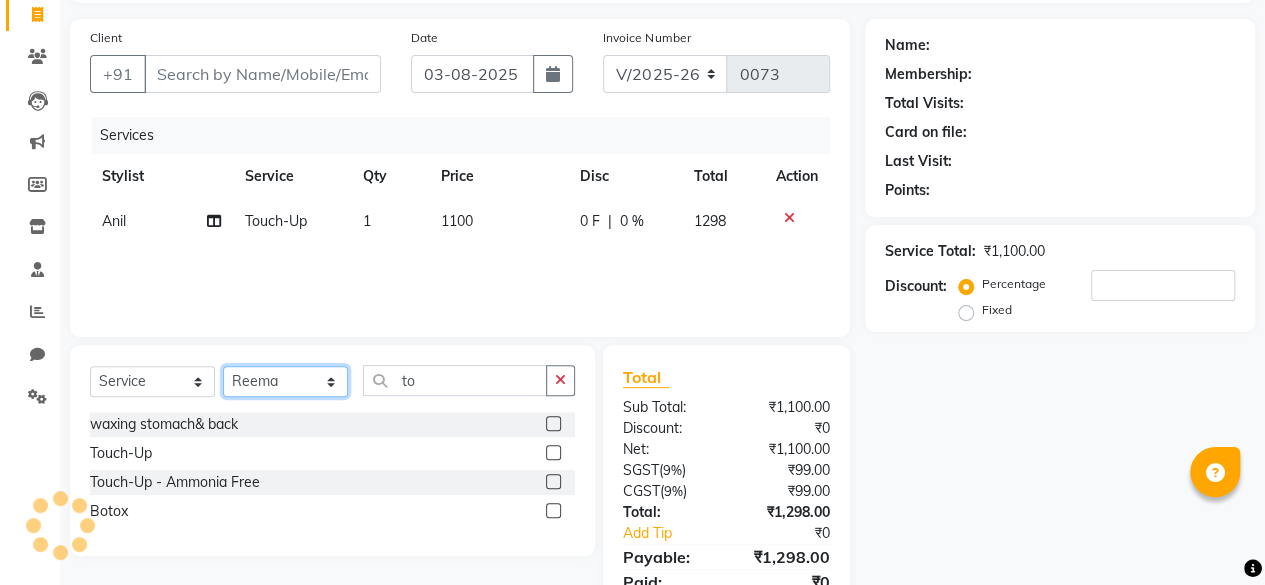 click on "Select Stylist [STYLIST] [STYLIST] [STYLIST] [STYLIST] [STYLIST] [STYLIST] [STYLIST] [STYLIST] [STYLIST]" 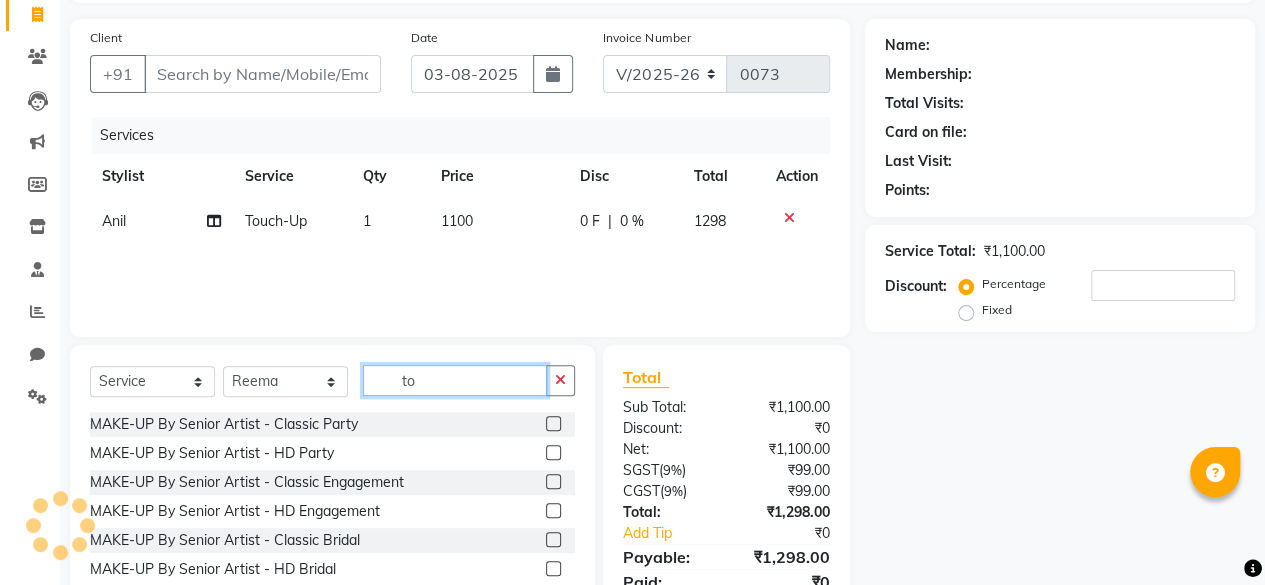 click on "to" 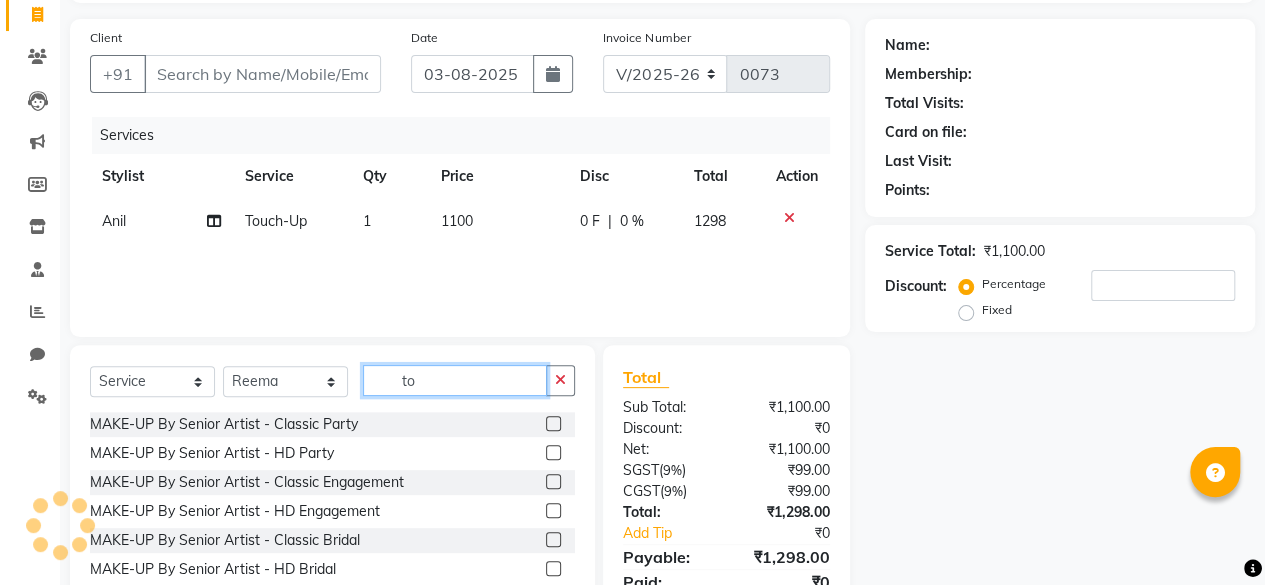 type on "t" 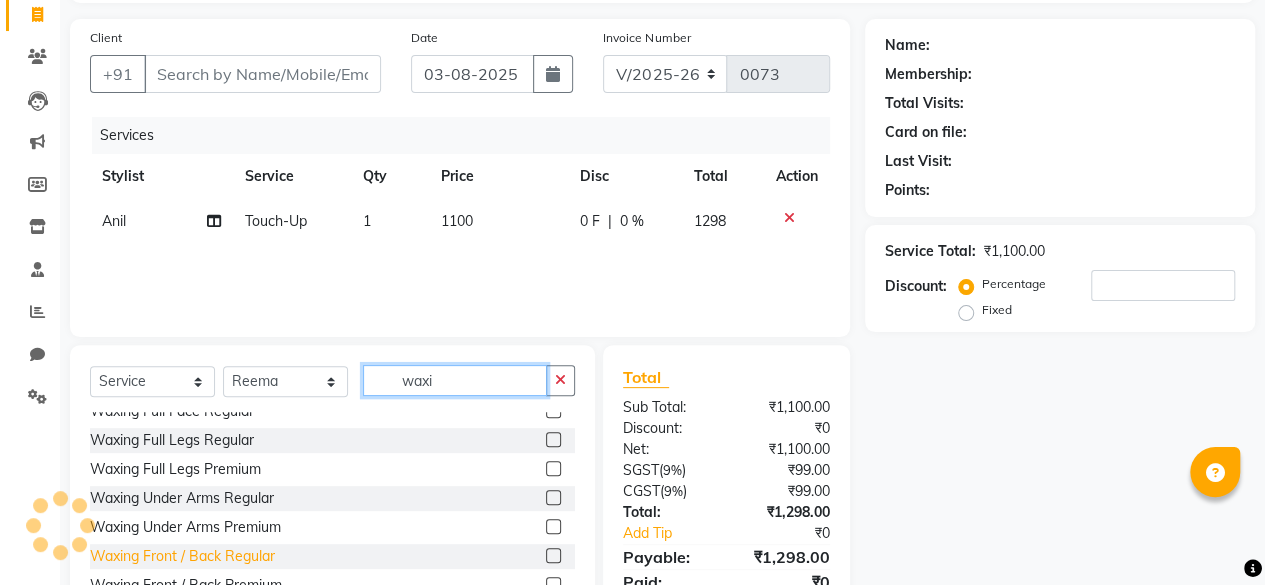 scroll, scrollTop: 200, scrollLeft: 0, axis: vertical 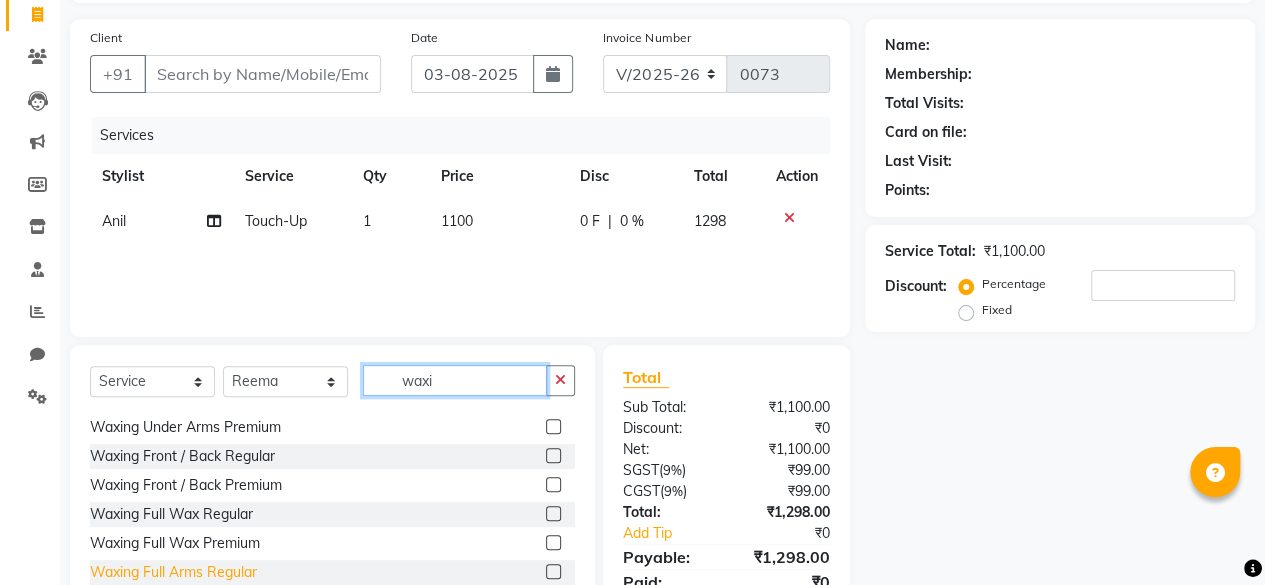type on "waxi" 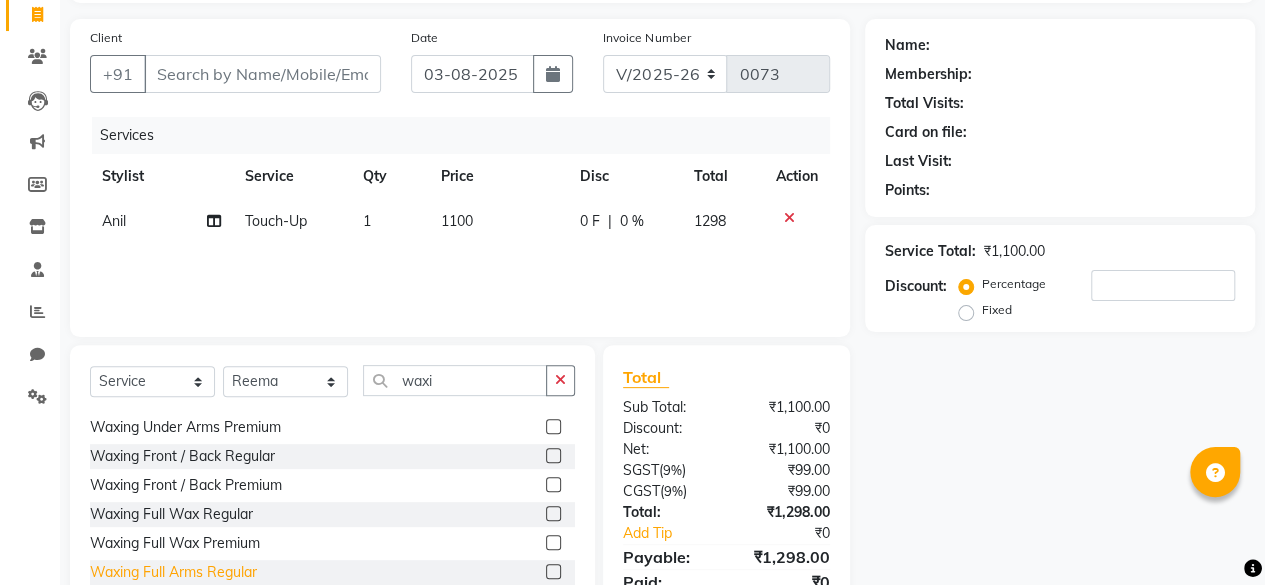 click on "Waxing Full Arms Regular" 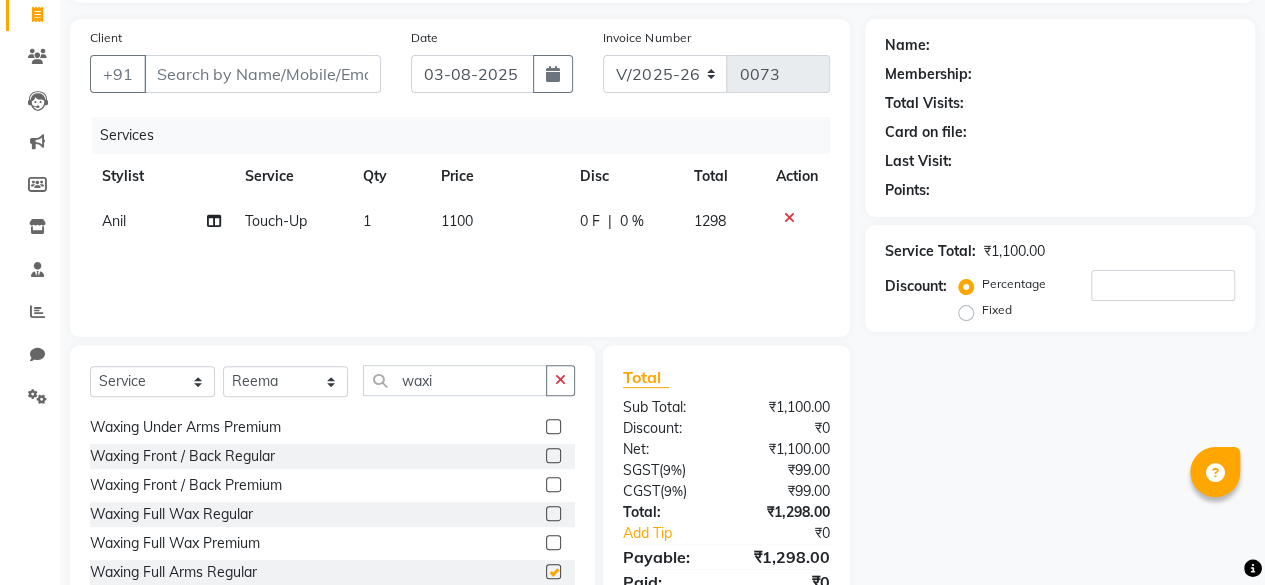 checkbox on "false" 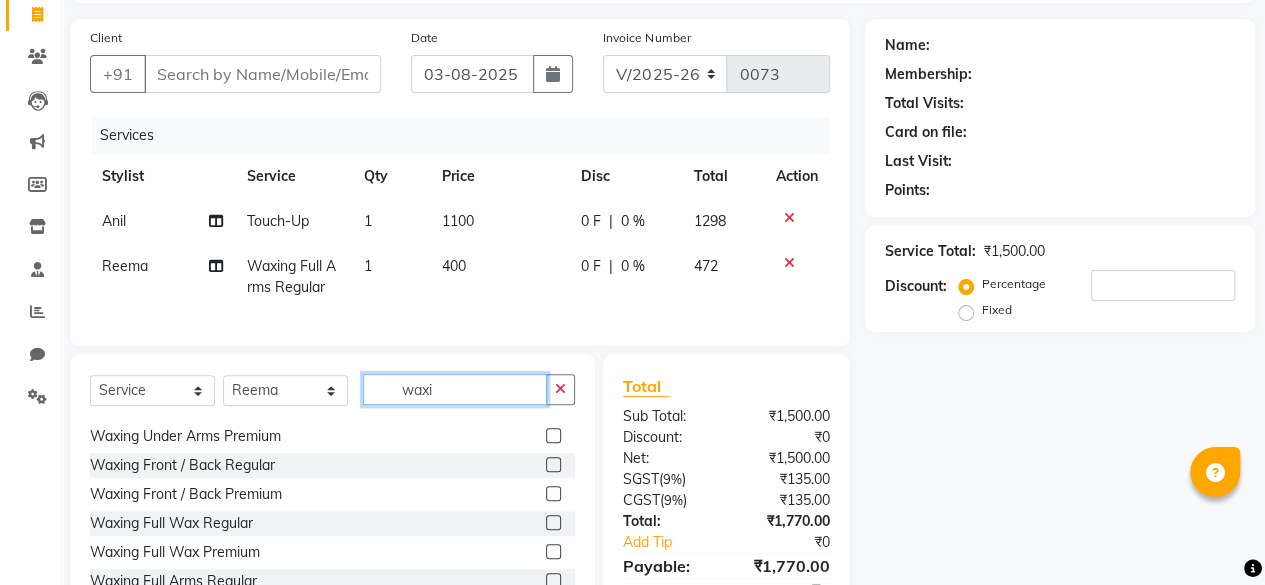 click on "waxi" 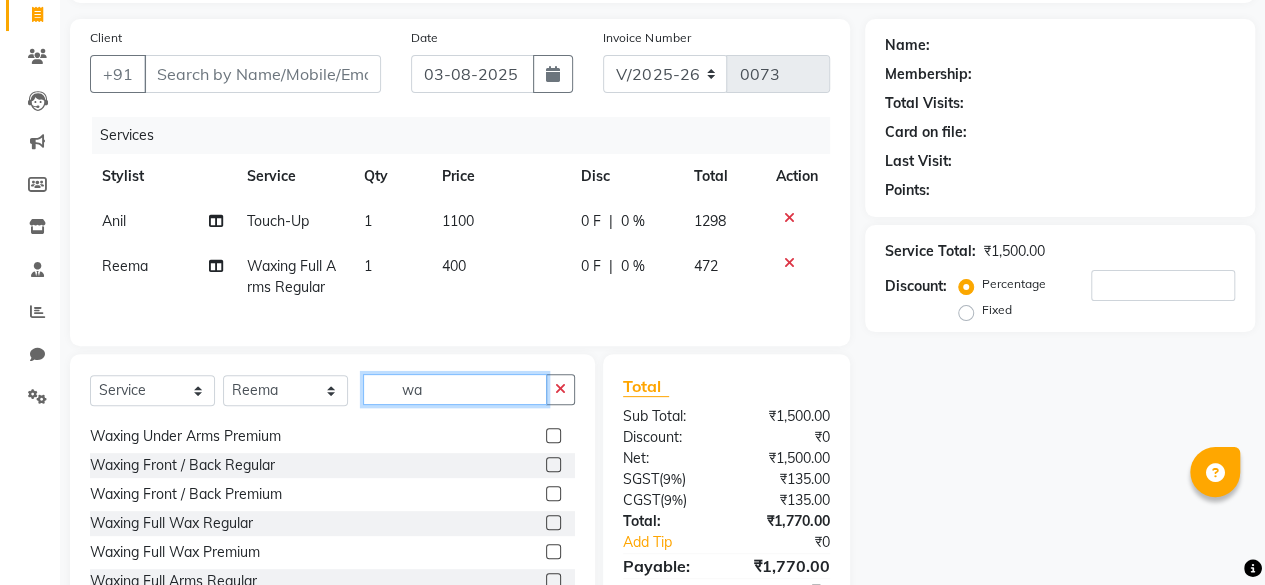 type on "w" 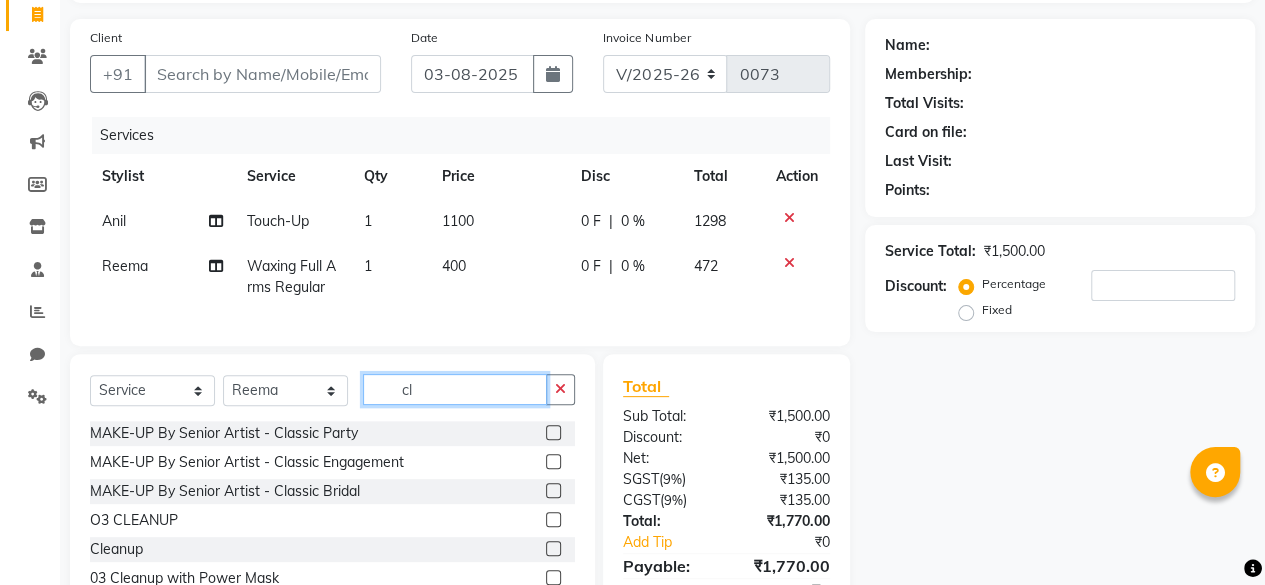 scroll, scrollTop: 0, scrollLeft: 0, axis: both 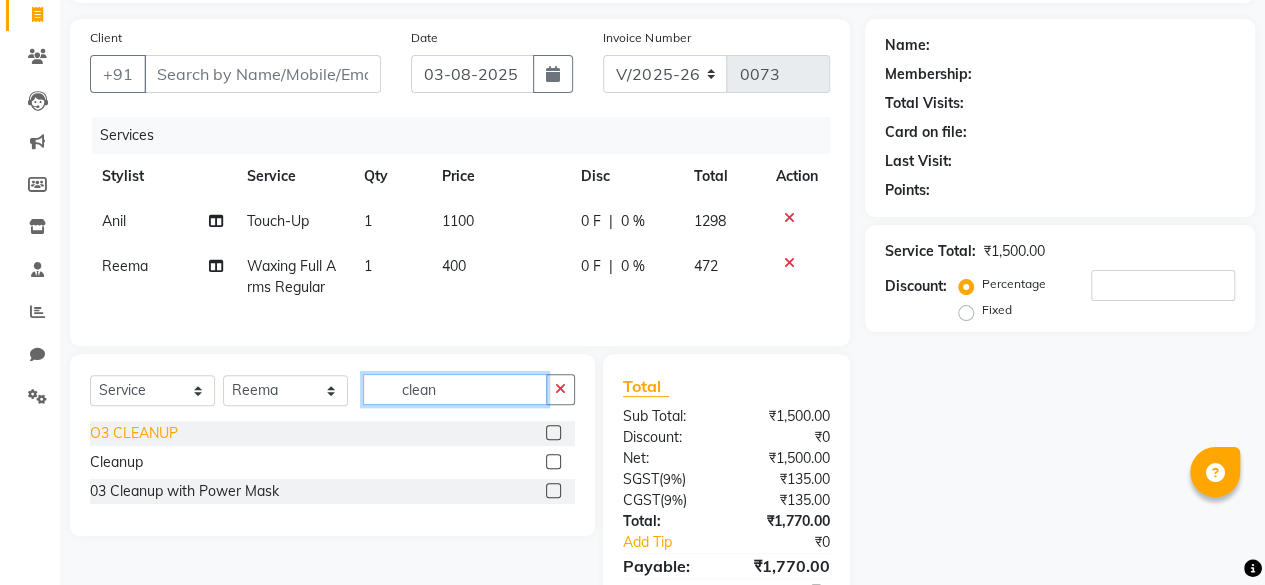 type on "clean" 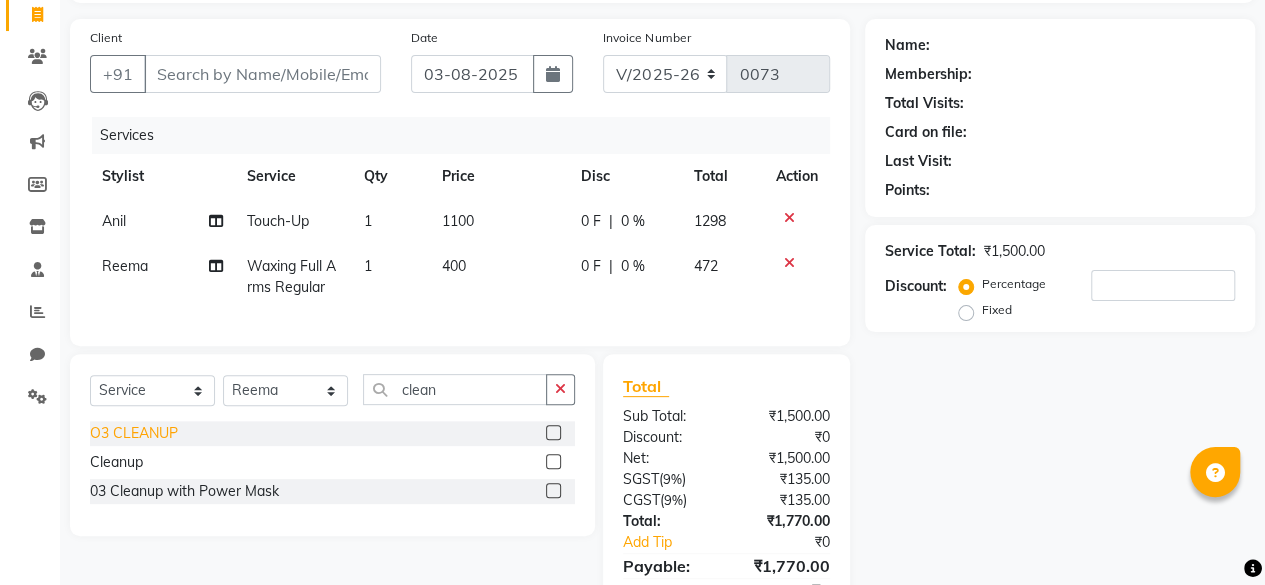 click on "O3 CLEANUP" 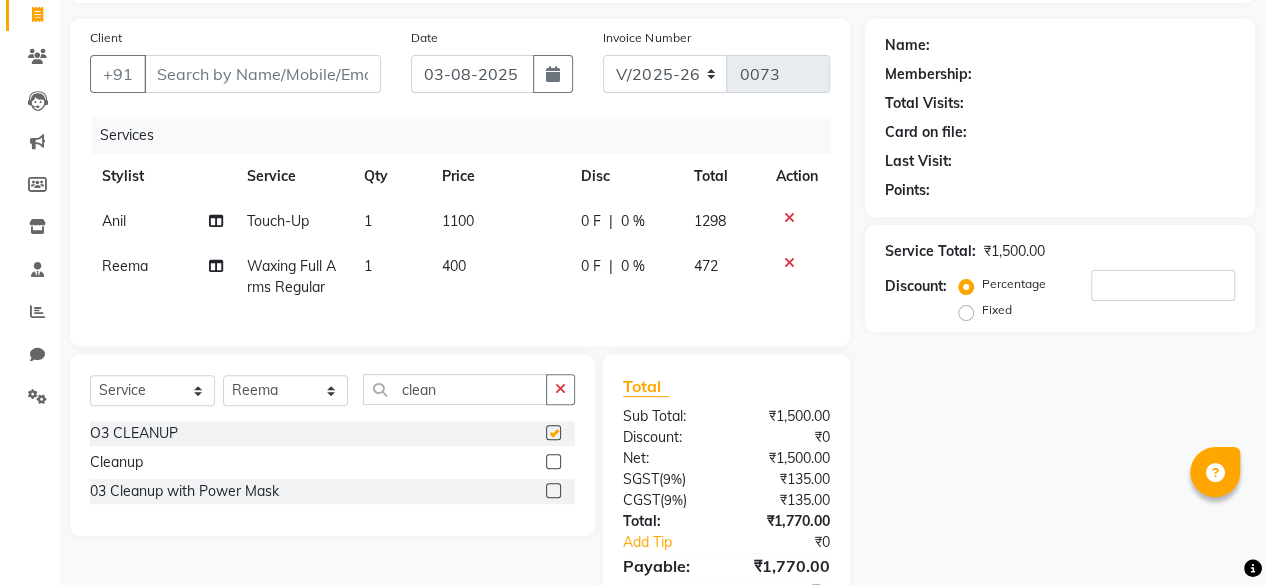 checkbox on "false" 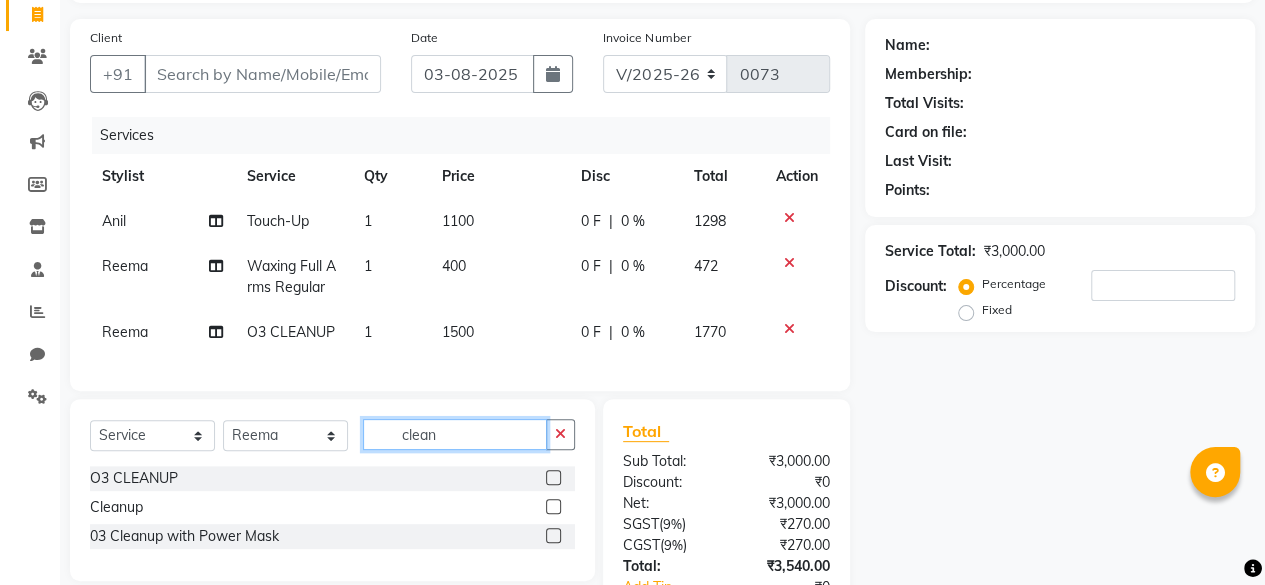 click on "clean" 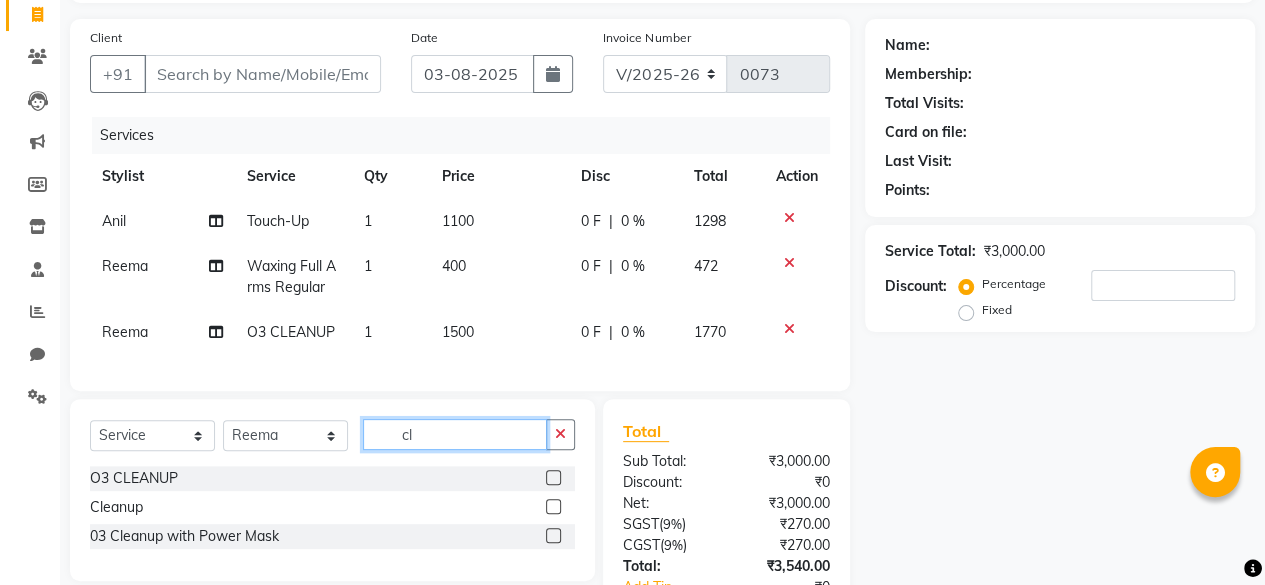 type on "c" 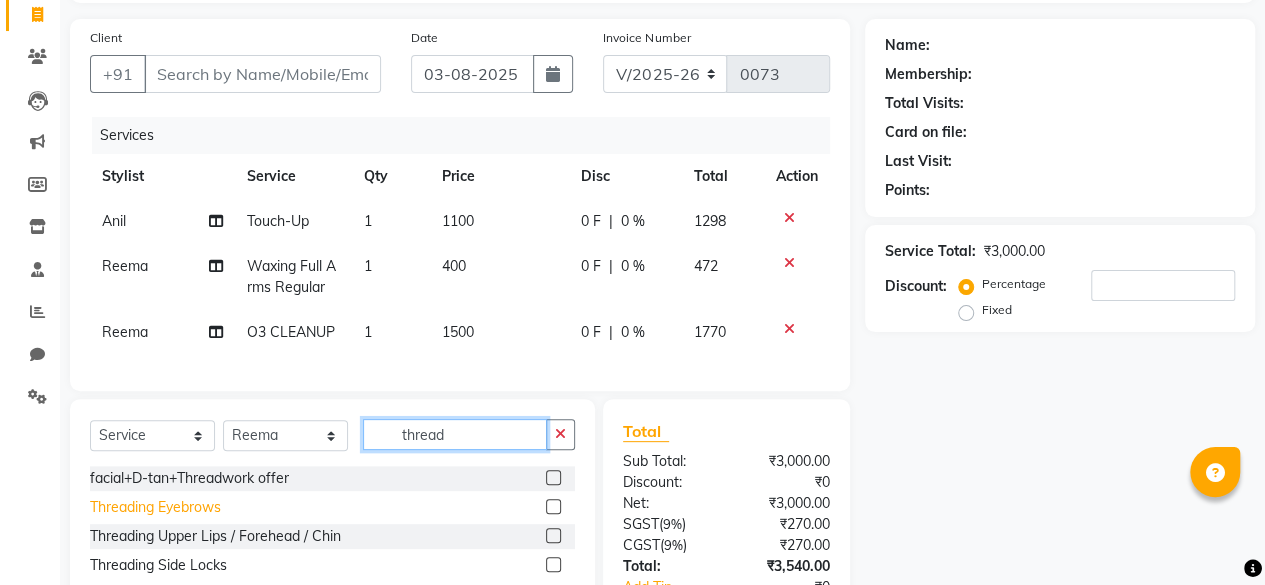 type on "thread" 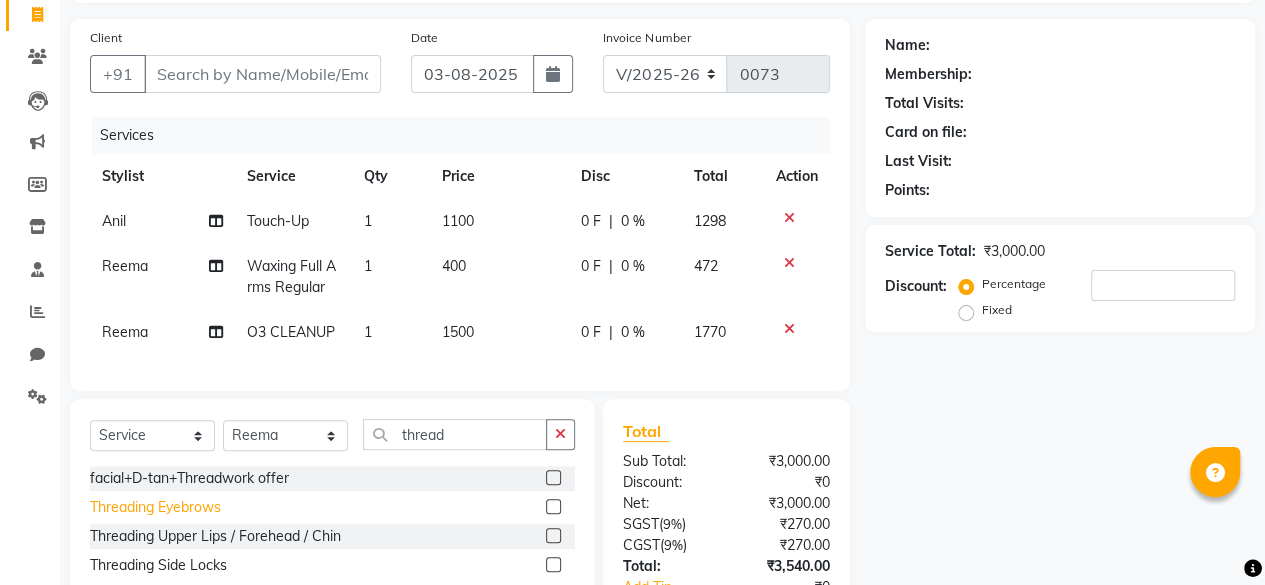click on "Threading Eyebrows" 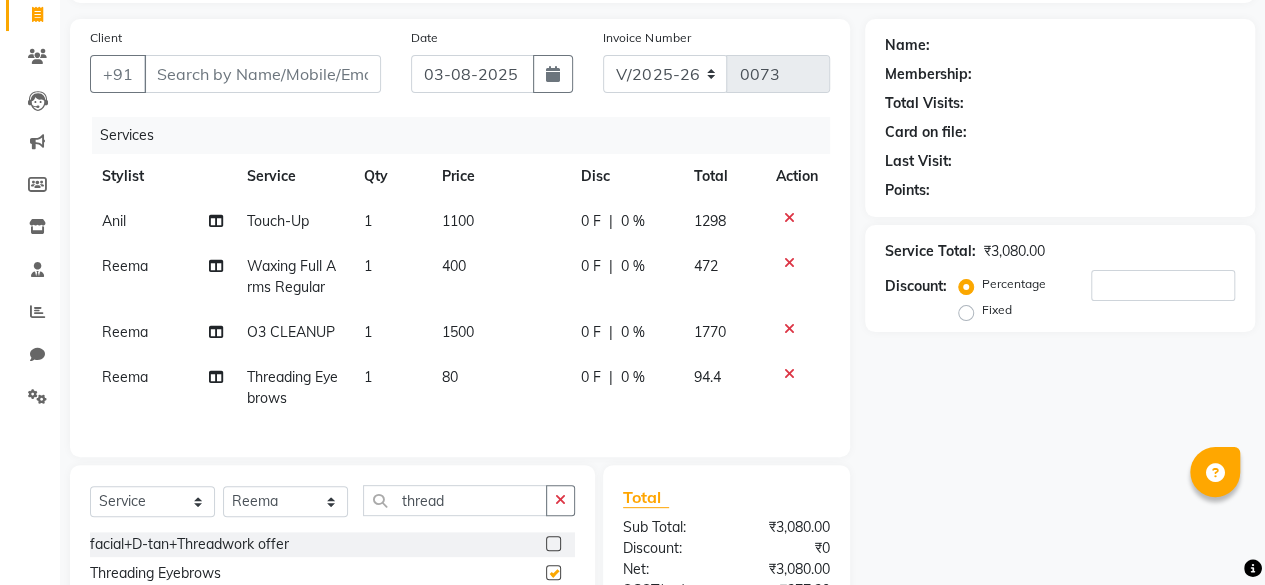checkbox on "false" 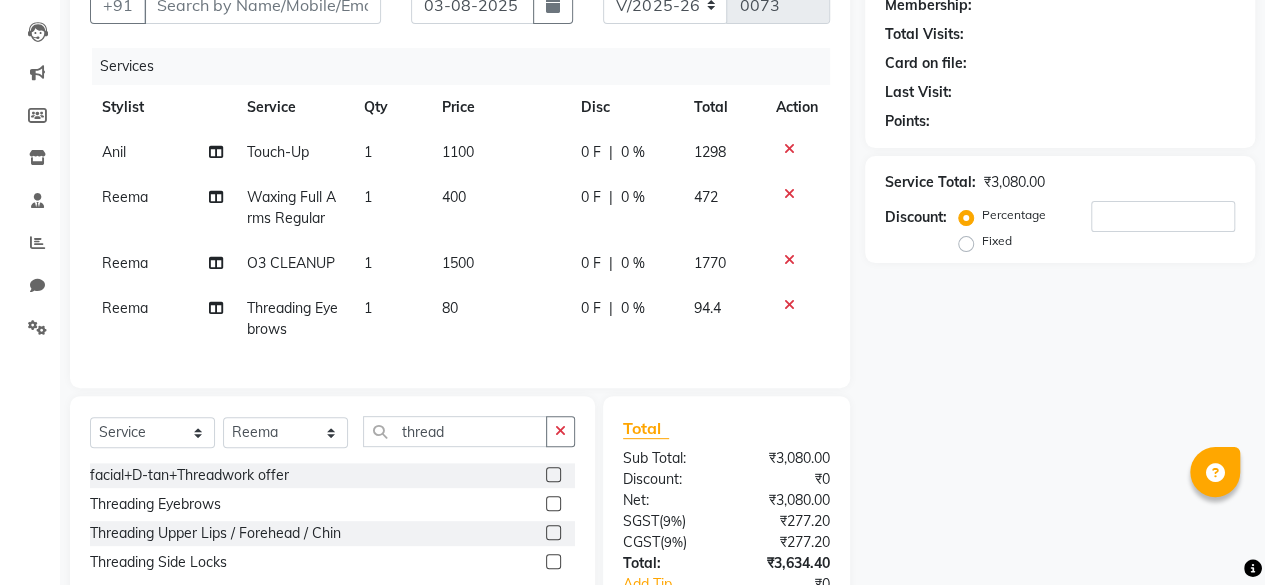 scroll, scrollTop: 231, scrollLeft: 0, axis: vertical 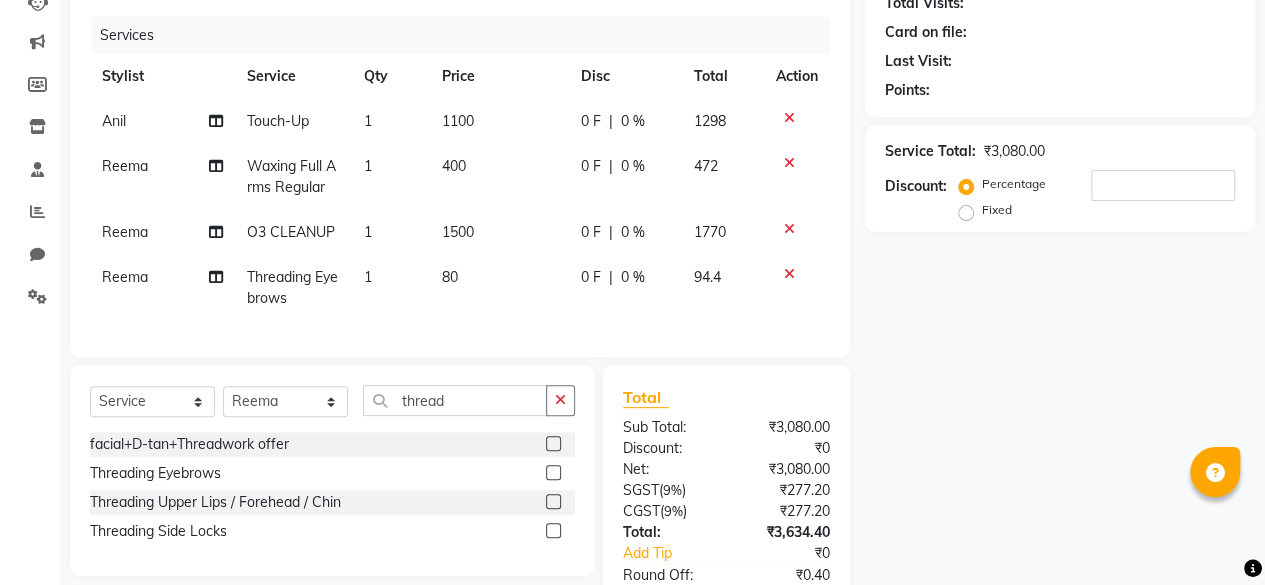 click on "80" 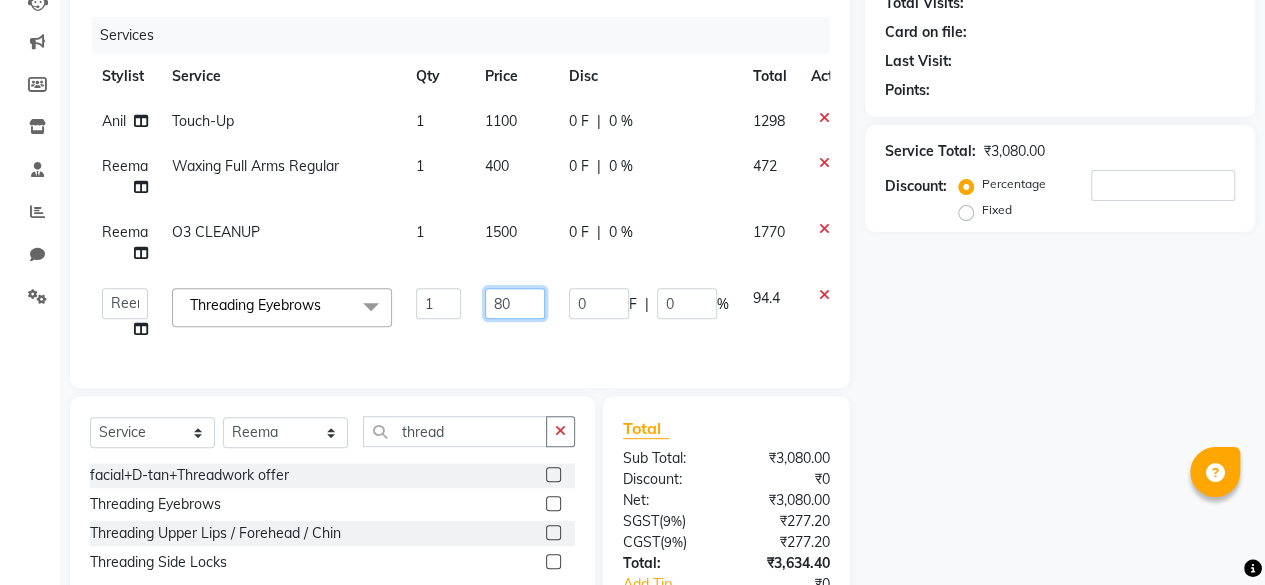click on "80" 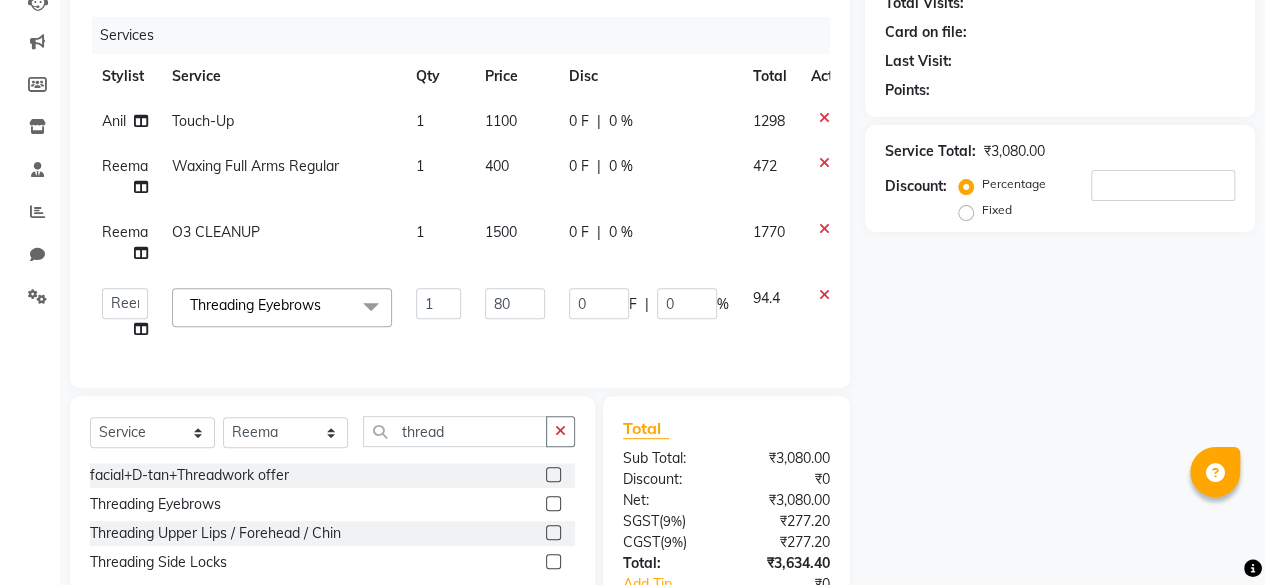 click on "Name: [NAME] Membership: [MEMBERSHIP] Total Visits: [VISITS] Card on file: [CARD] Last Visit: [DATE] Points: [POINTS] Service Total: ₹3,080.00 Discount: Percentage Fixed" 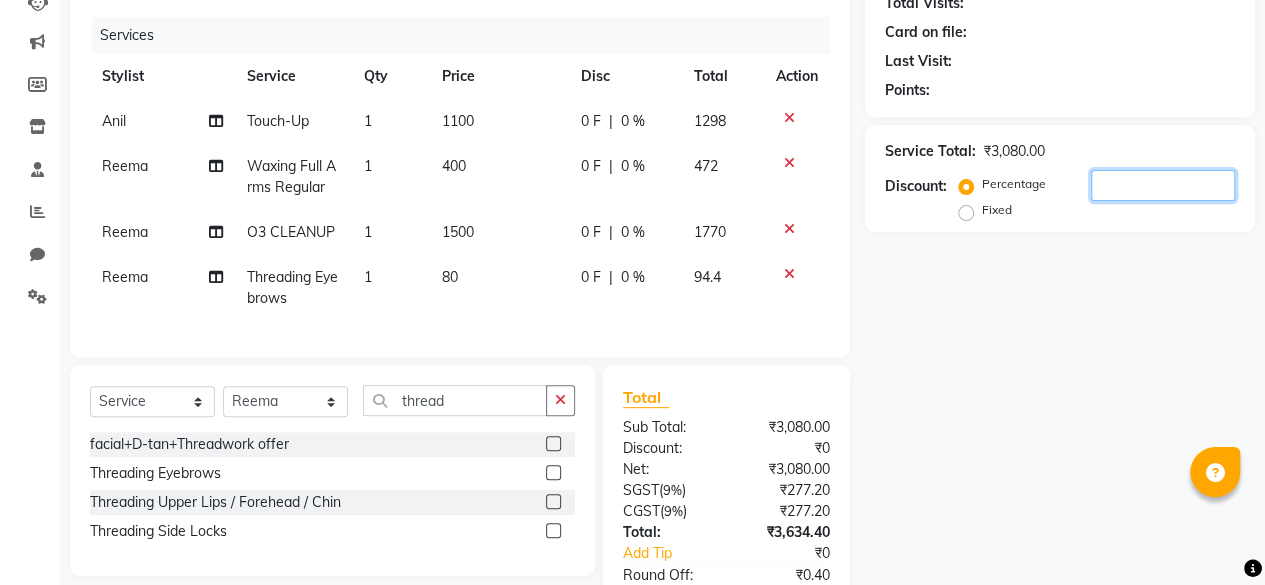 click 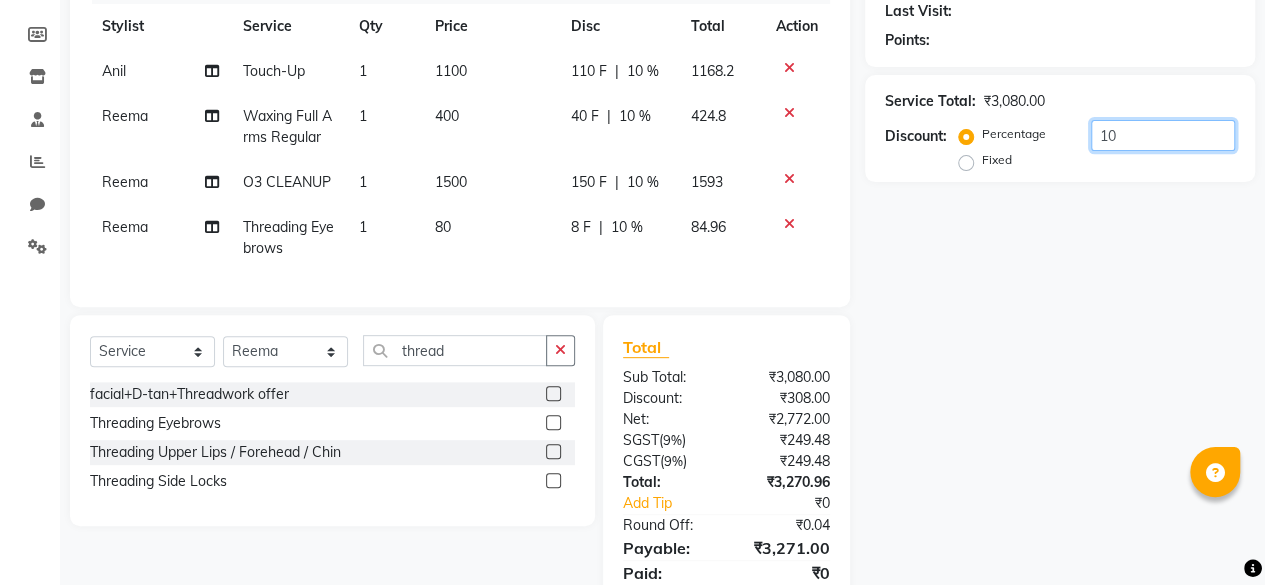 scroll, scrollTop: 170, scrollLeft: 0, axis: vertical 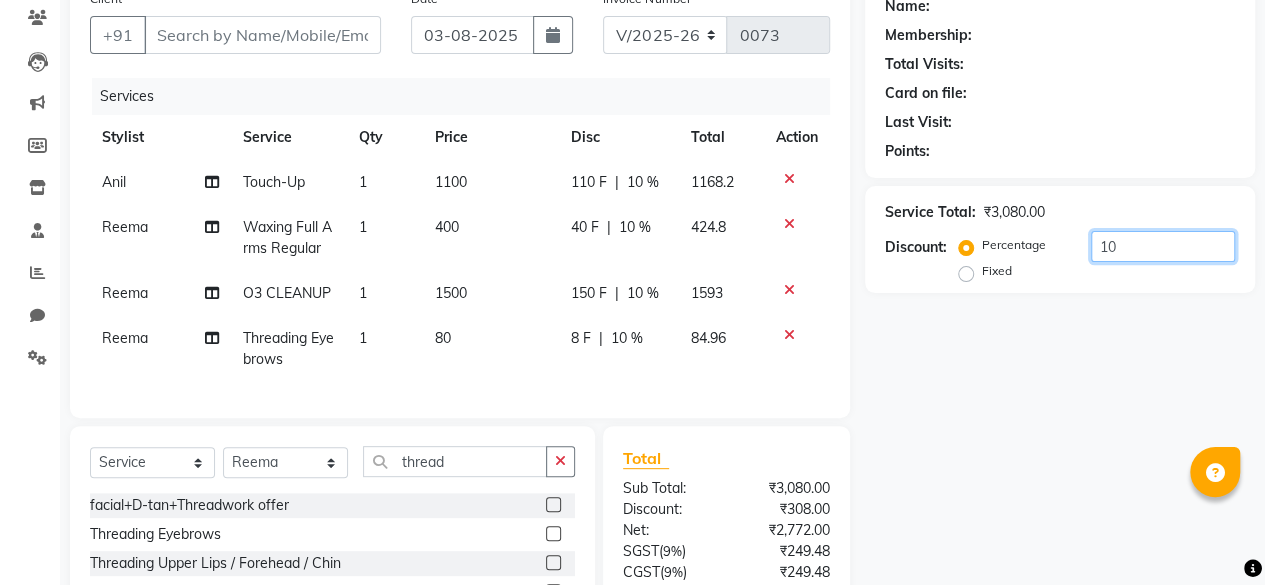 type on "1" 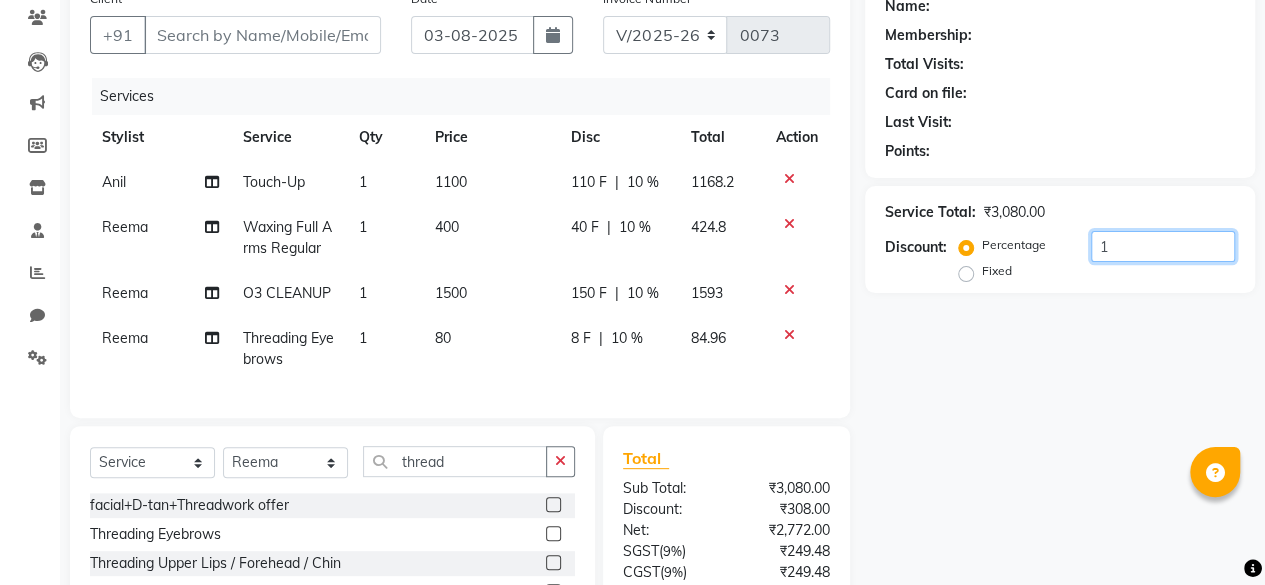 type 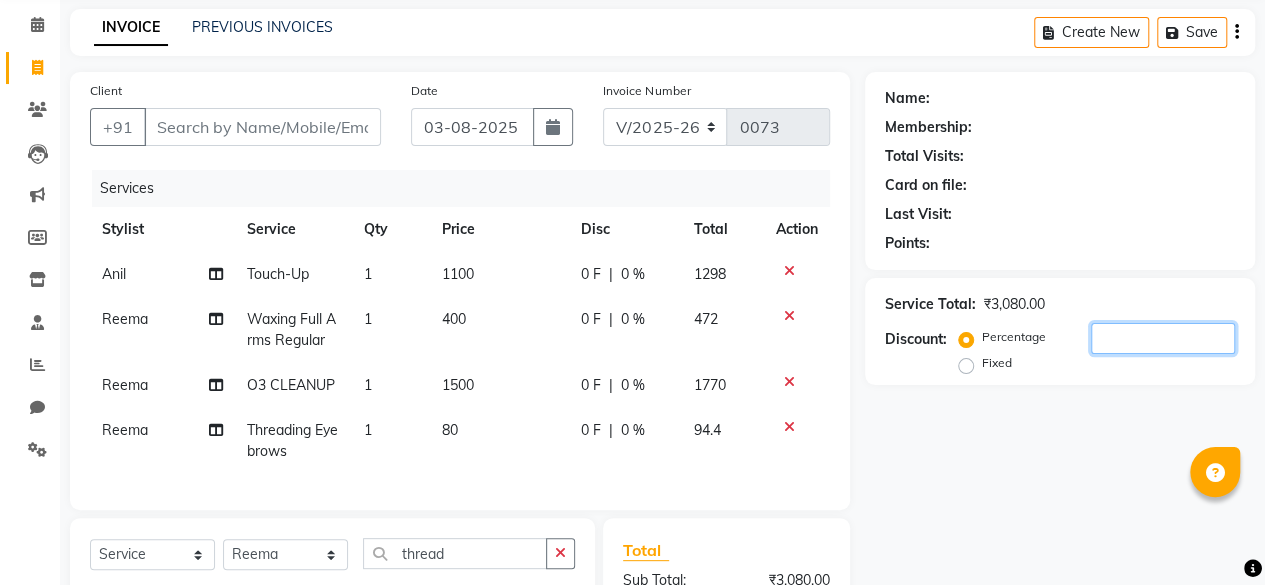 scroll, scrollTop: 0, scrollLeft: 0, axis: both 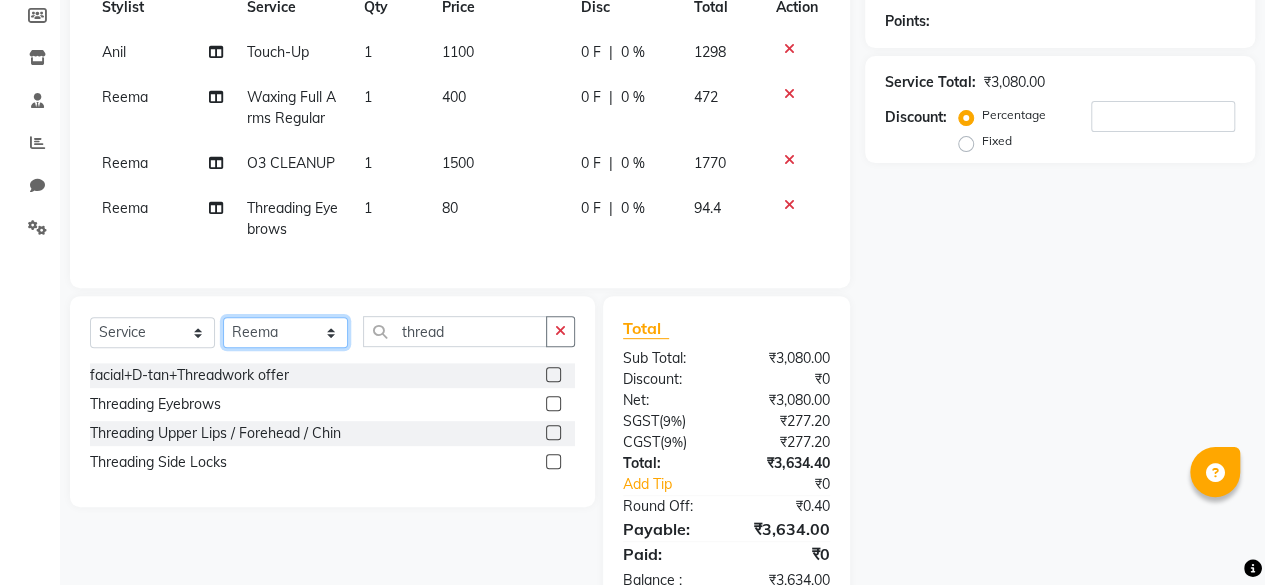 click on "Select Stylist [STYLIST] [STYLIST] [STYLIST] [STYLIST] [STYLIST] [STYLIST] [STYLIST] [STYLIST] [STYLIST]" 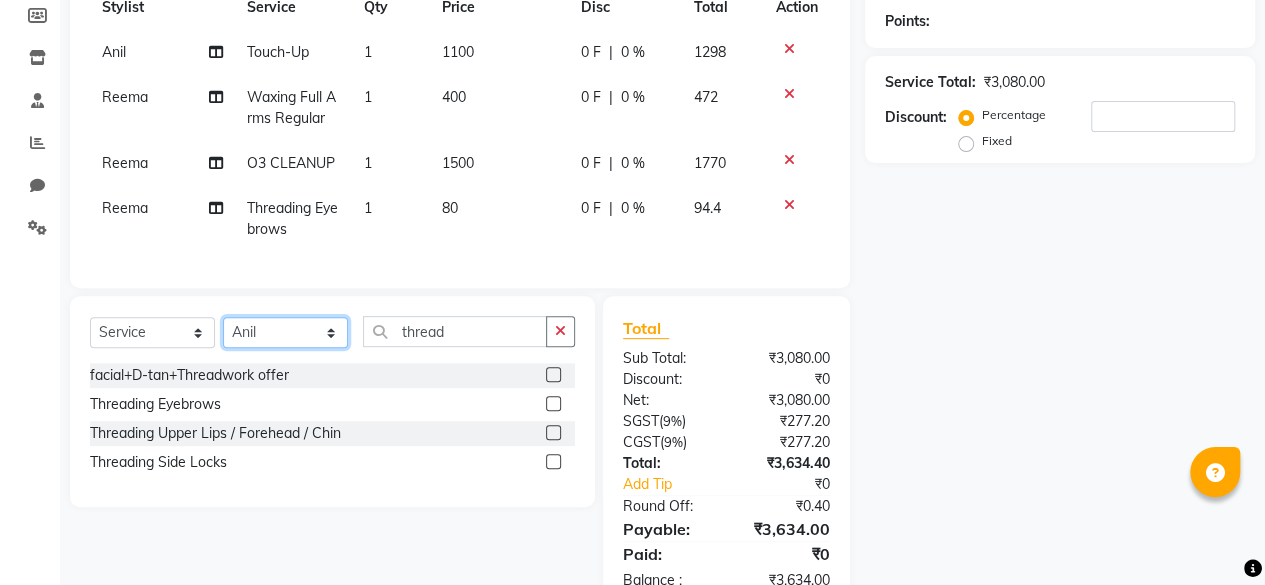 click on "Select Stylist [STYLIST] [STYLIST] [STYLIST] [STYLIST] [STYLIST] [STYLIST] [STYLIST] [STYLIST] [STYLIST]" 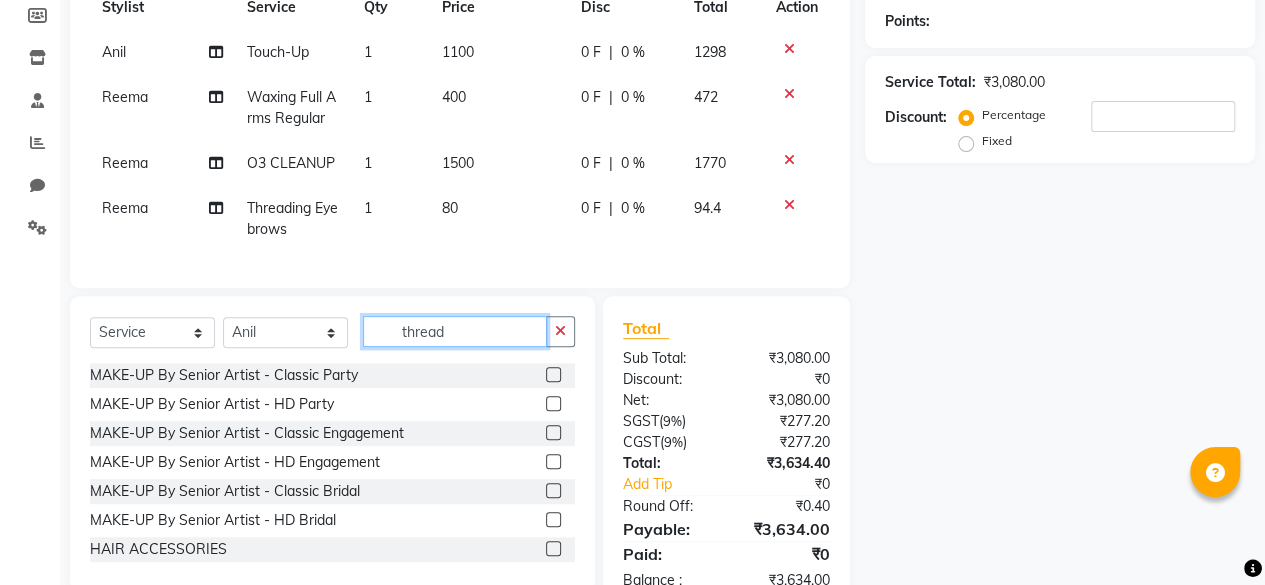click on "thread" 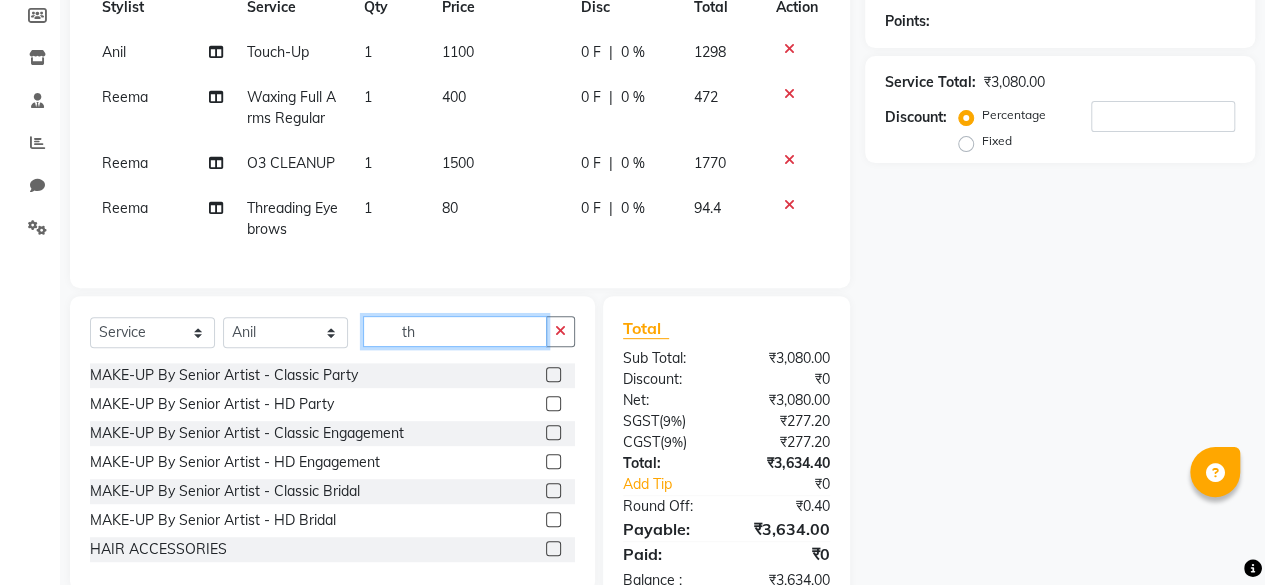 type on "t" 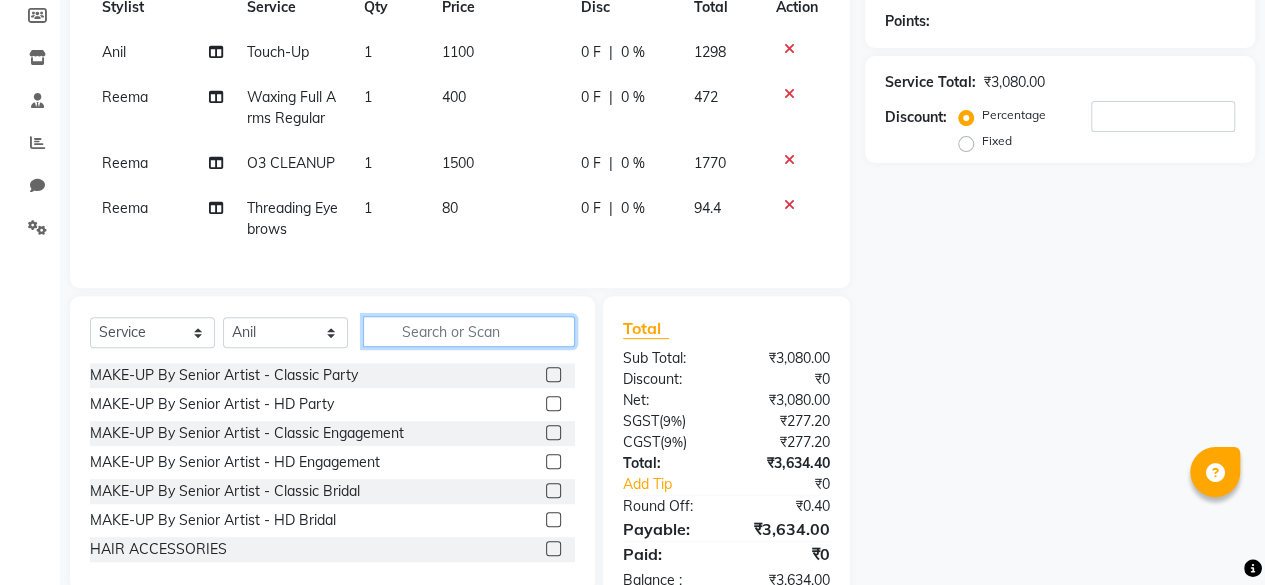 type on "7" 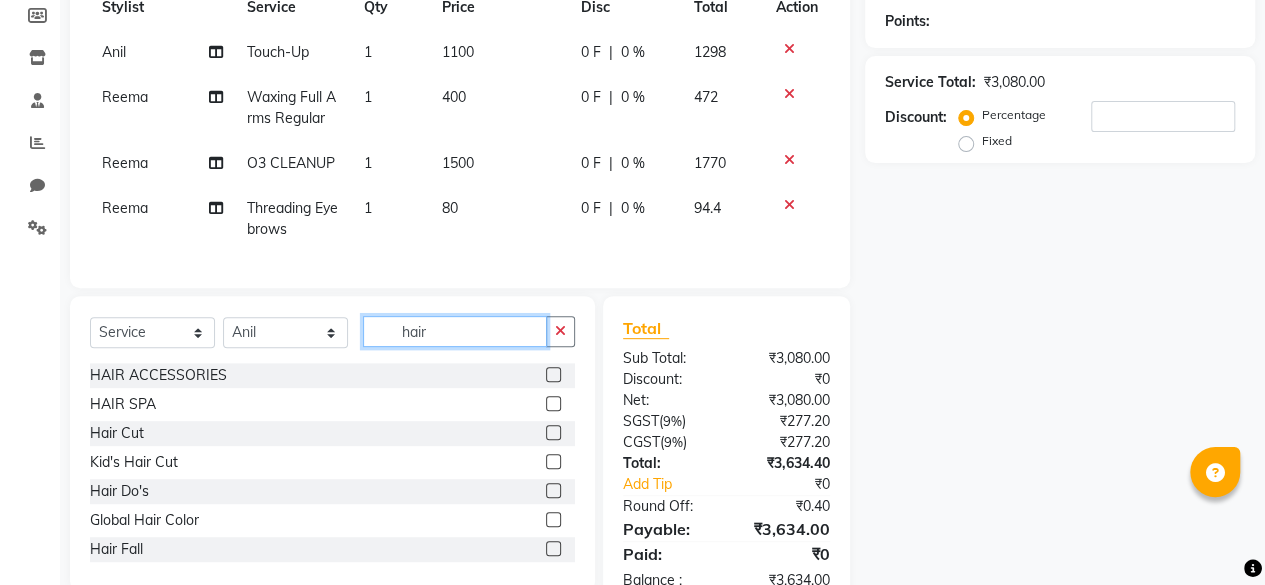 type on "hair" 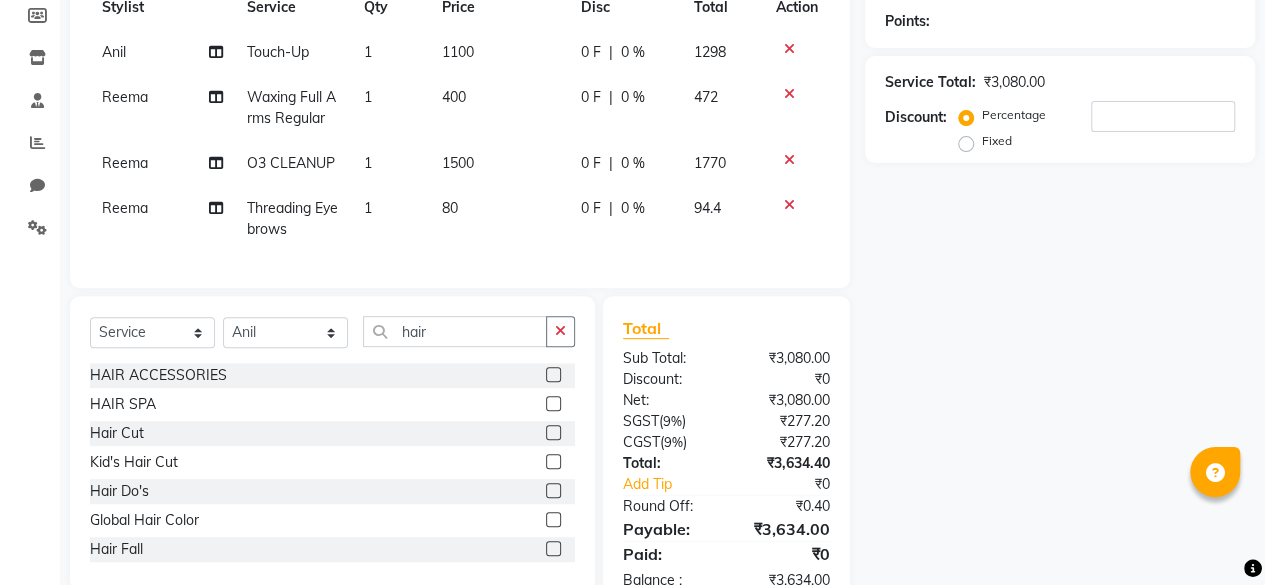 click on "Hair Cut" 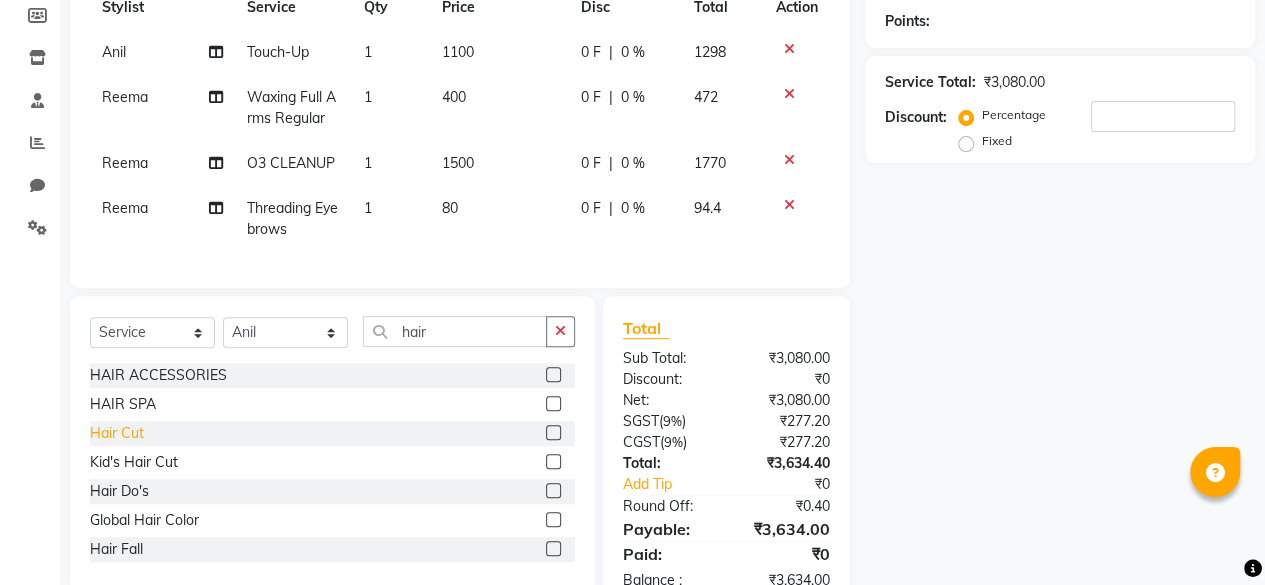 click on "Hair Cut" 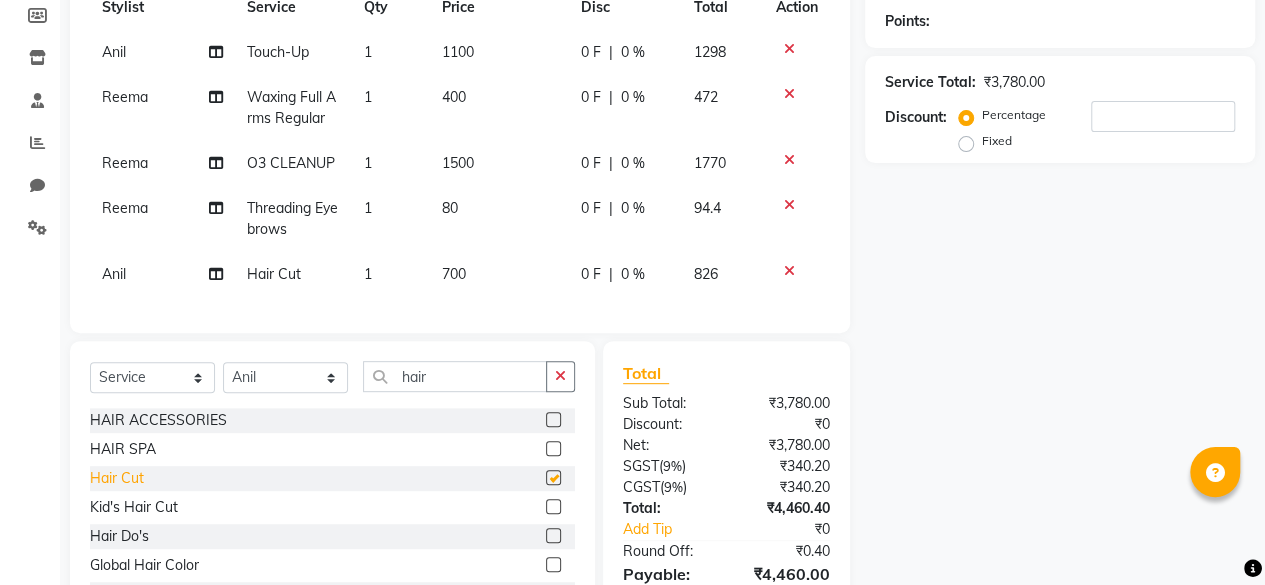 checkbox on "false" 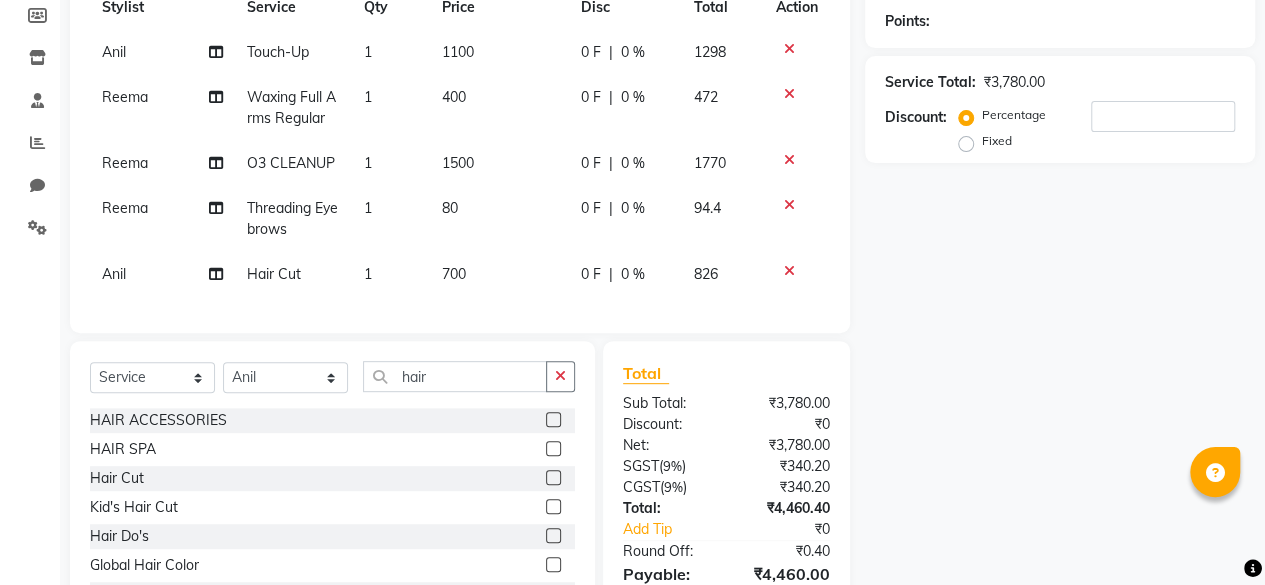 click on "826" 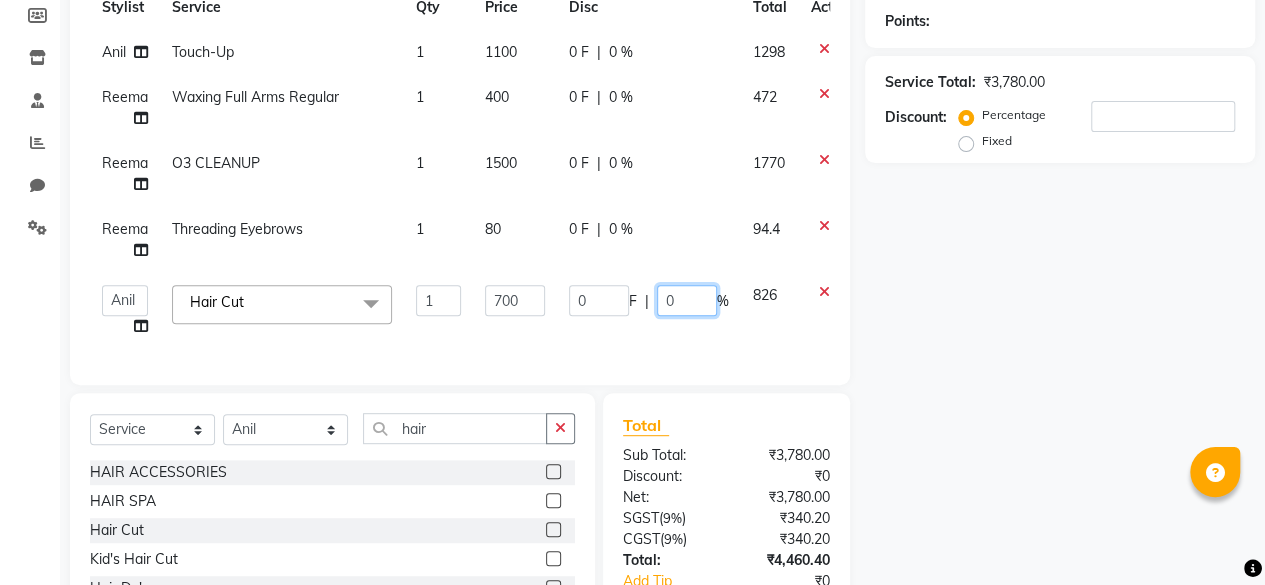 click on "0" 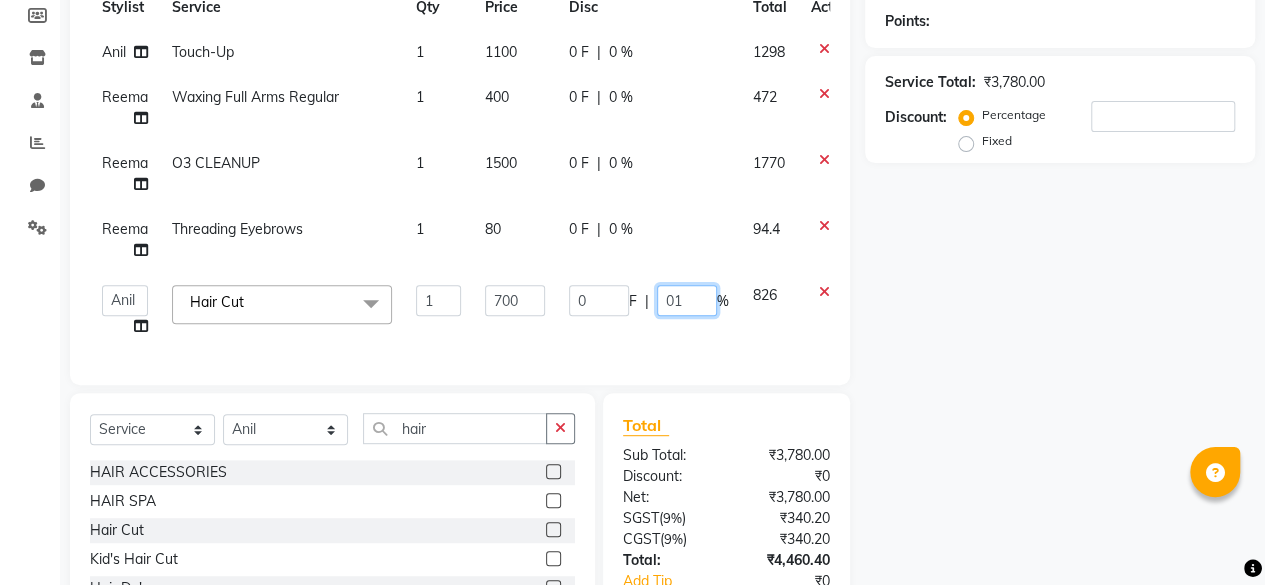 type on "010" 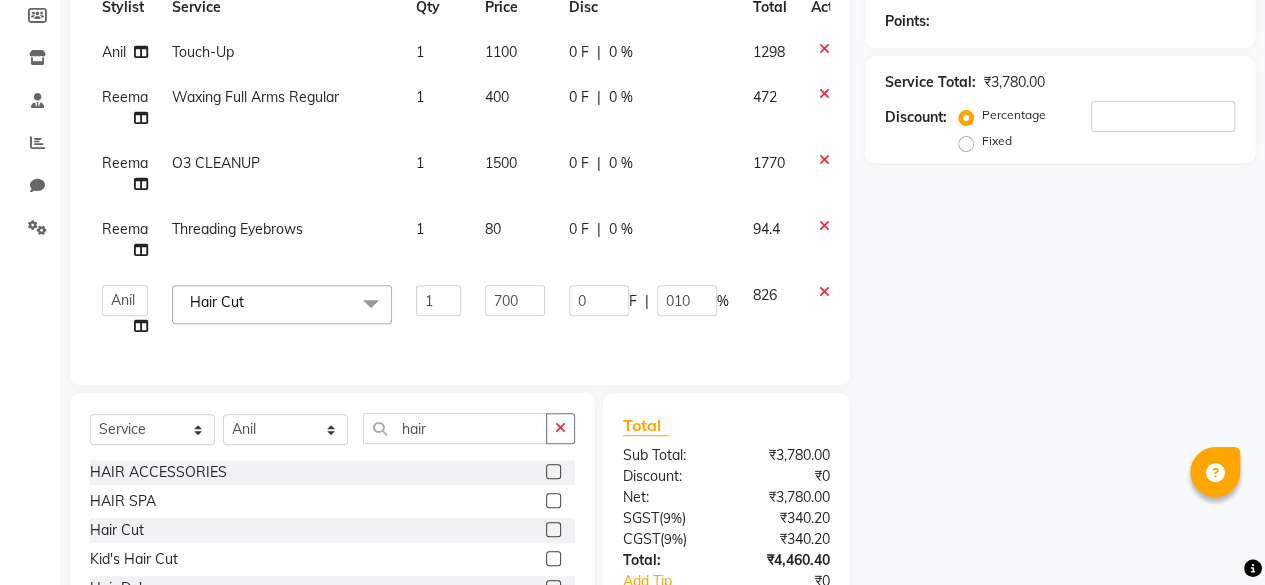 click on "Name: [NAME] Membership: [MEMBERSHIP] Total Visits: [VISITS] Card on file: [CARD] Last Visit: [DATE] Points: [POINTS] Service Total: ₹3,780.00 Discount: Percentage Fixed" 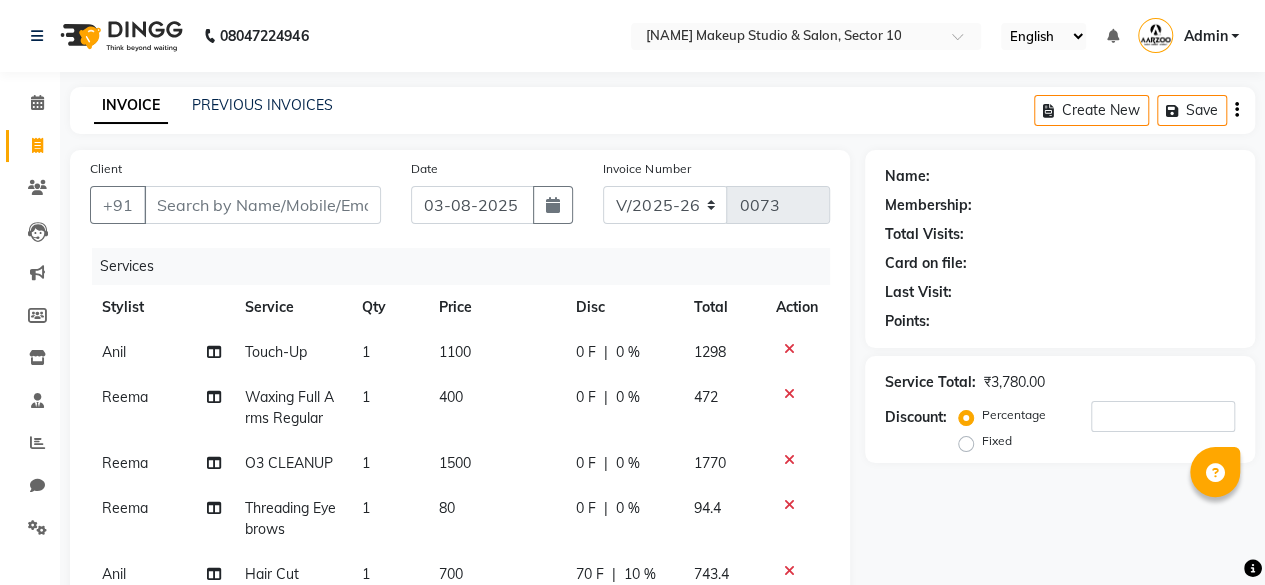 scroll, scrollTop: 400, scrollLeft: 0, axis: vertical 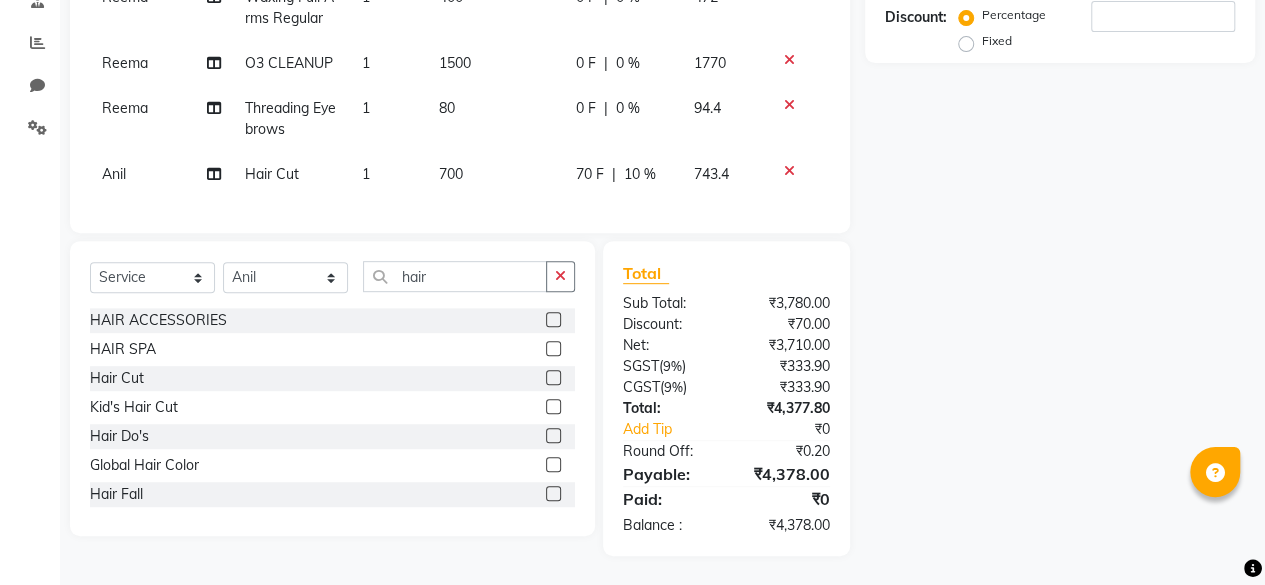 click on "10 %" 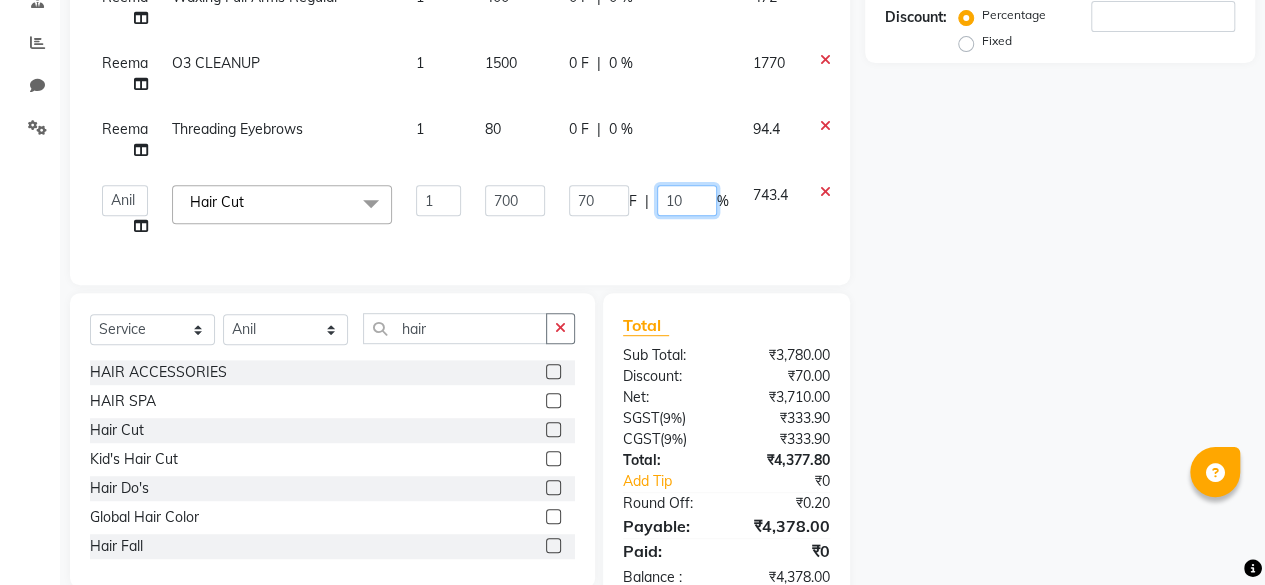 click on "10" 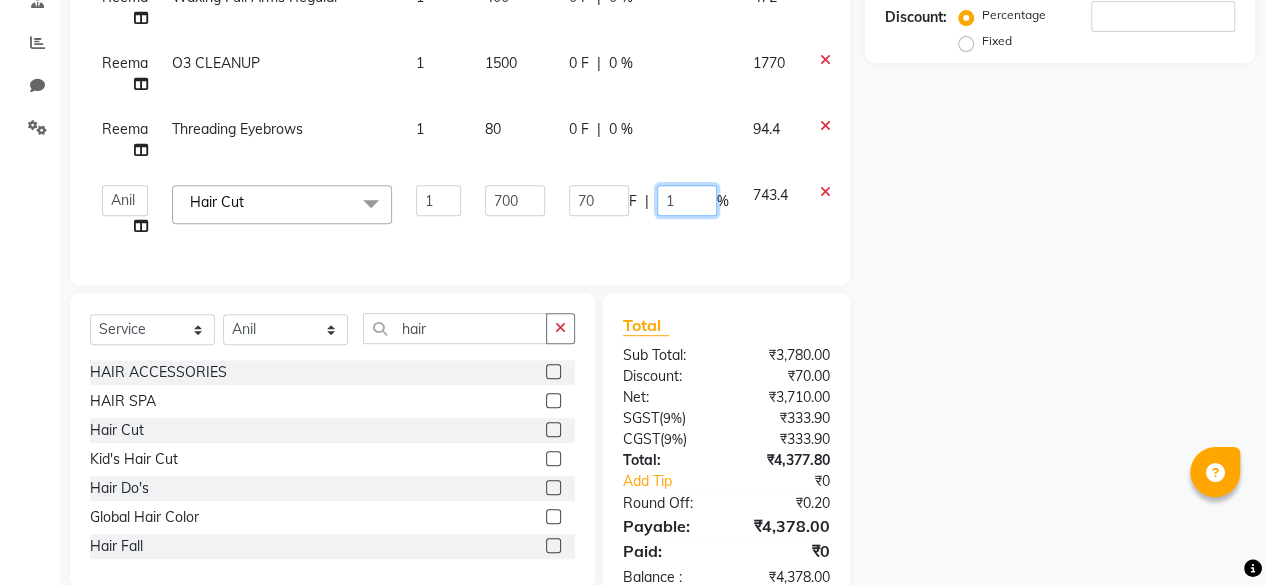 type 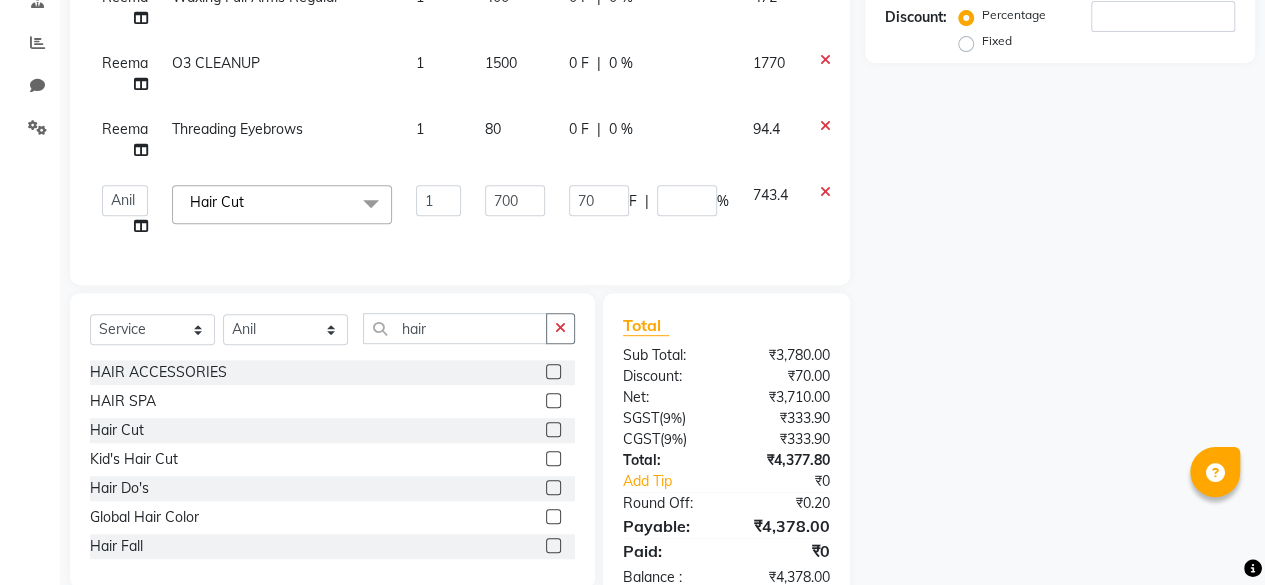 click on "Name: [NAME] Membership: [MEMBERSHIP] Total Visits: [VISITS] Card on file: [CARD] Last Visit: [DATE] Points: [POINTS] Service Total: ₹3,780.00 Discount: Percentage Fixed" 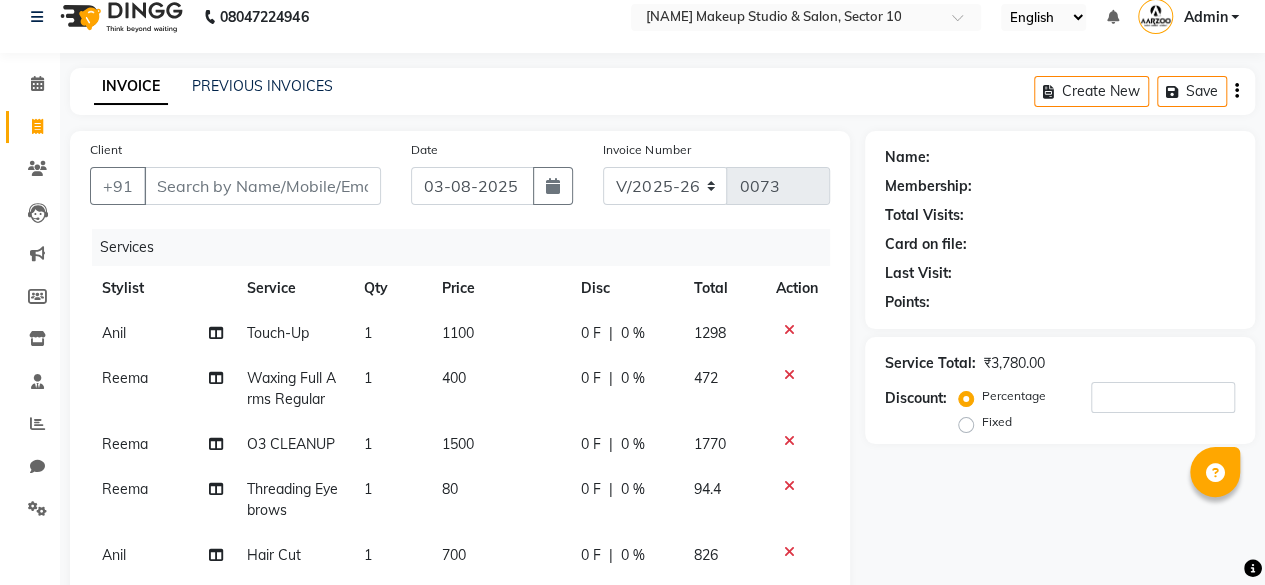 scroll, scrollTop: 0, scrollLeft: 0, axis: both 